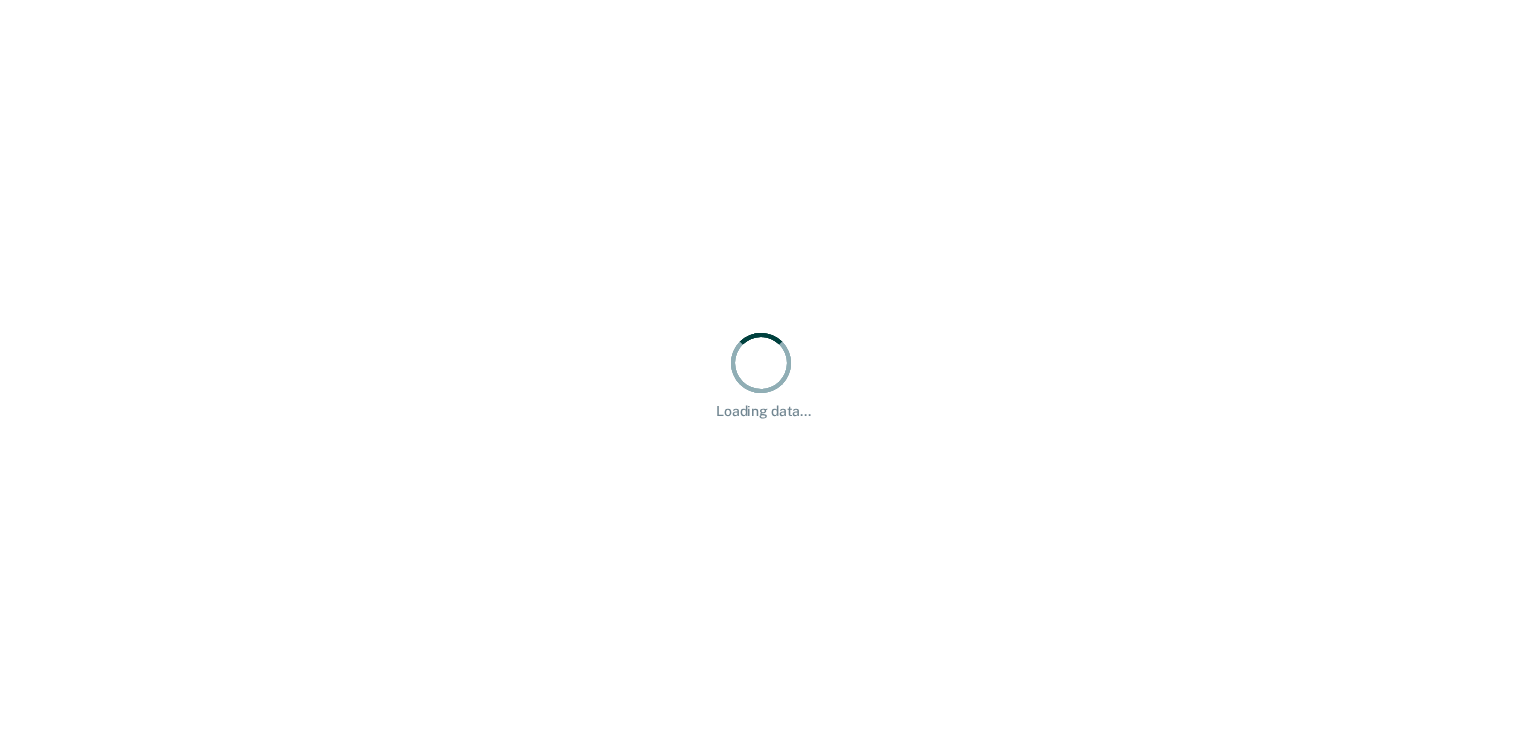 scroll, scrollTop: 0, scrollLeft: 0, axis: both 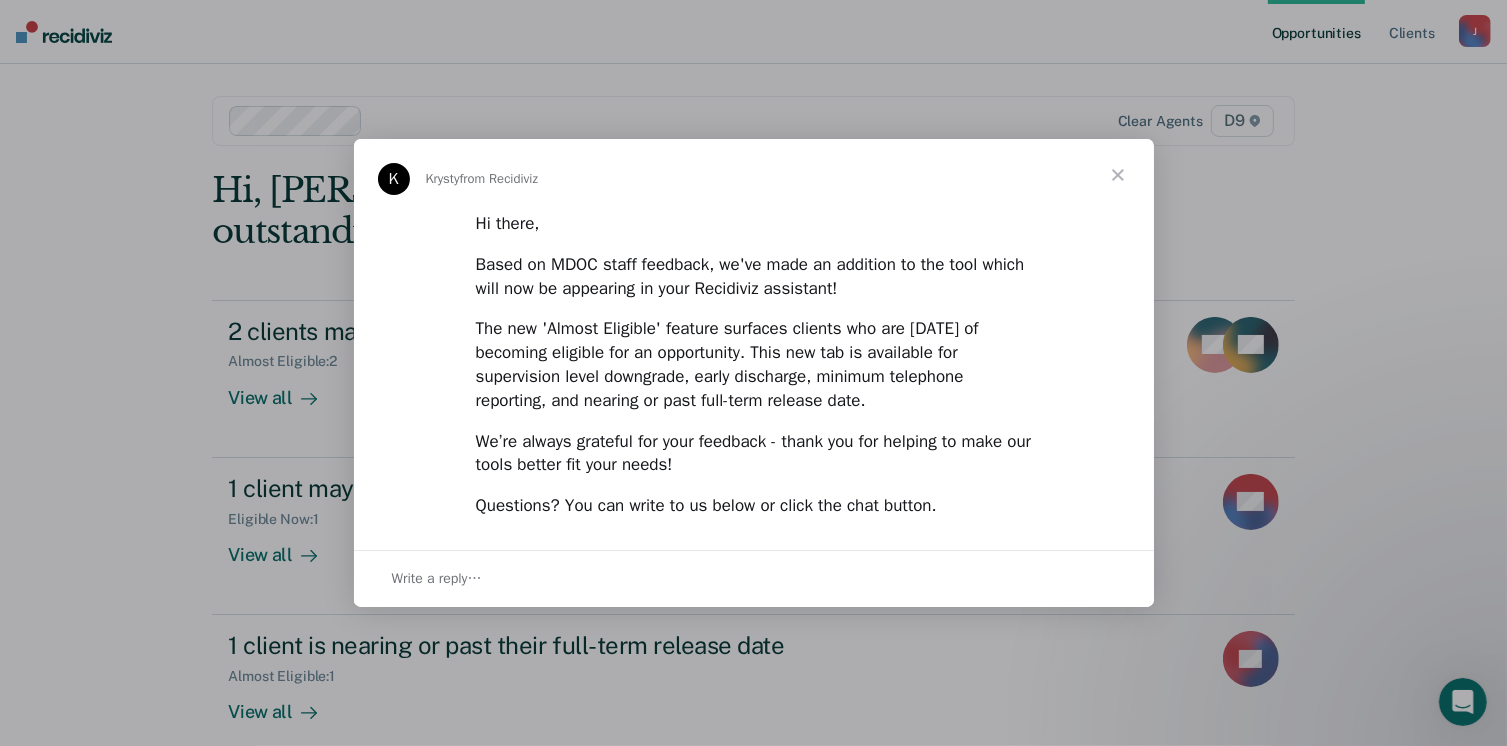 click at bounding box center (1118, 175) 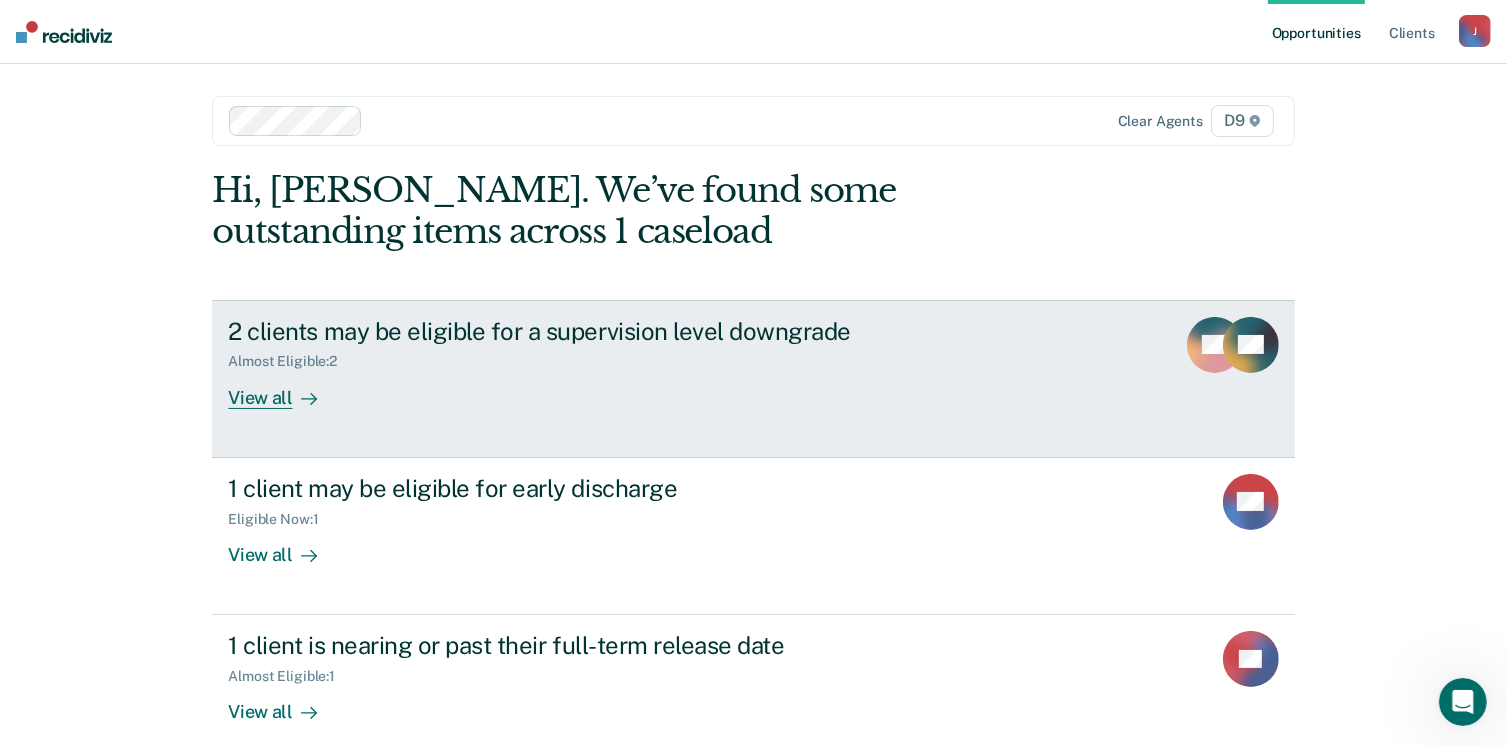 click on "View all" at bounding box center [284, 389] 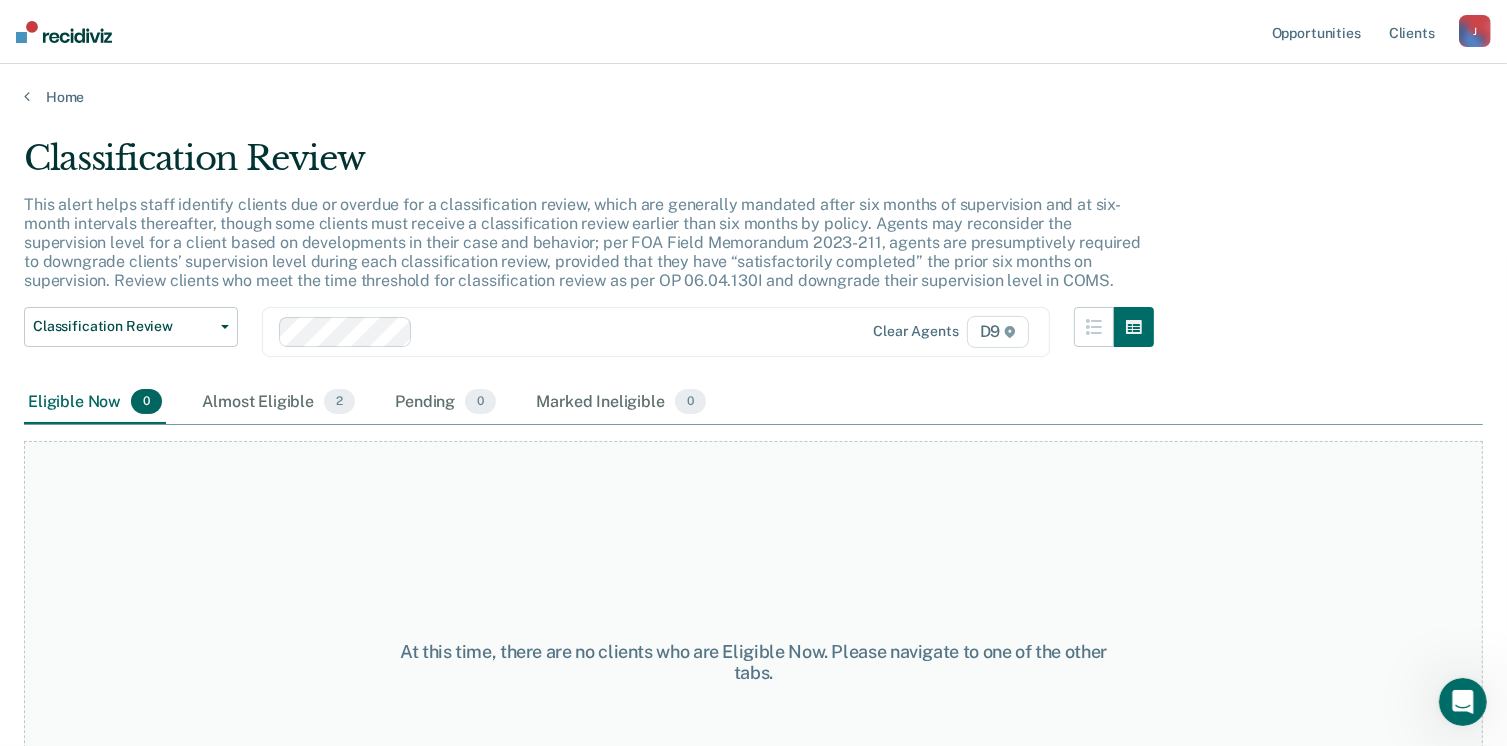 click on "Almost Eligible 2" at bounding box center [278, 403] 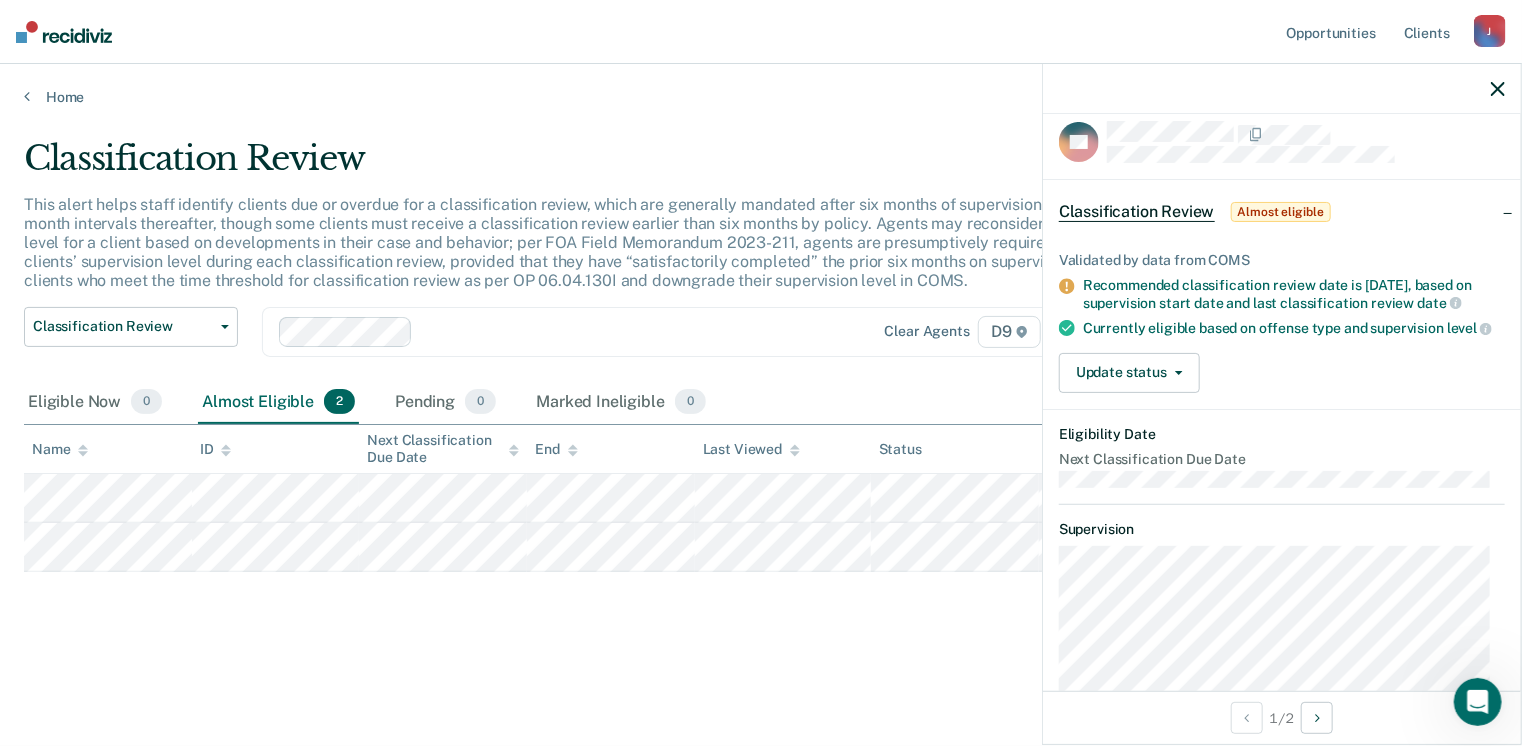 scroll, scrollTop: 0, scrollLeft: 0, axis: both 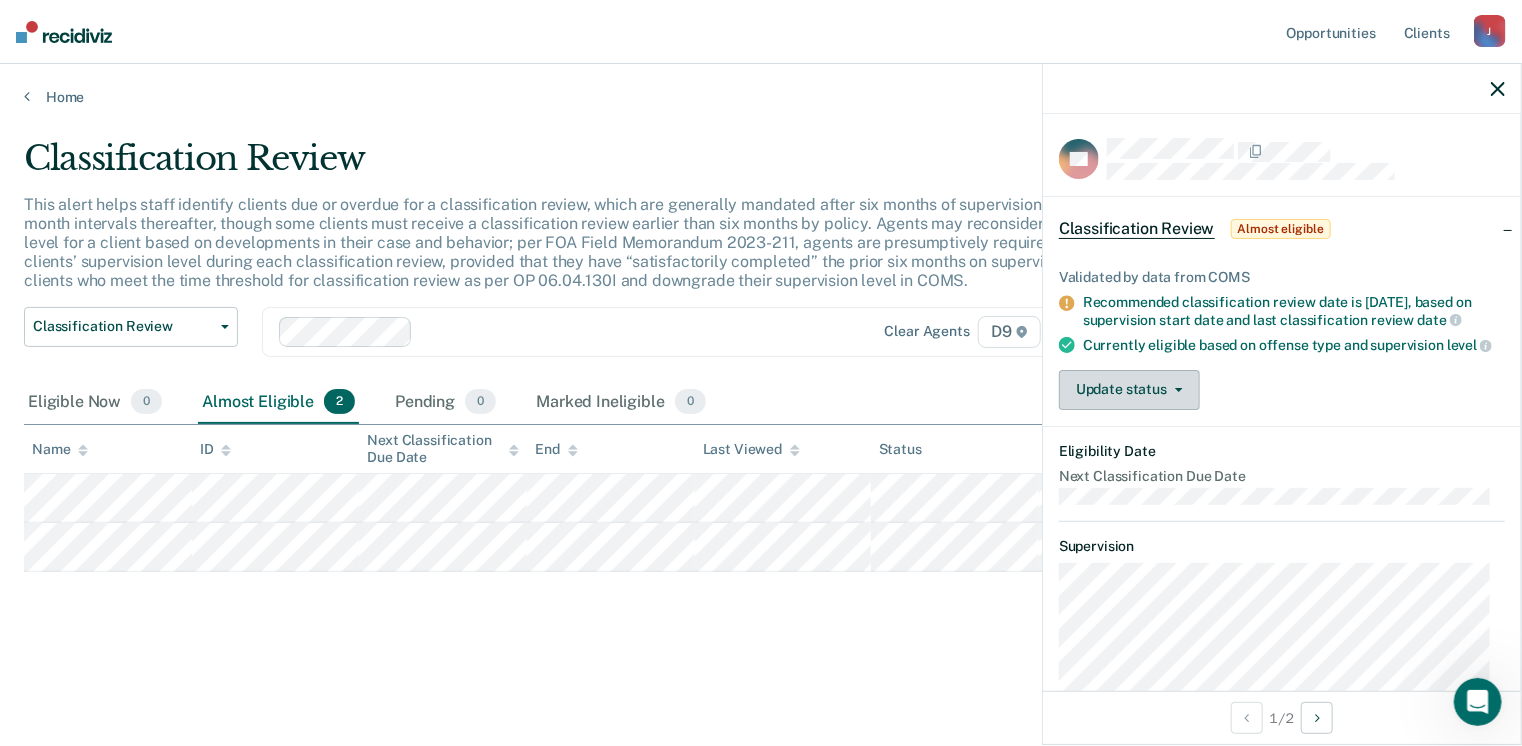 click on "Update status" at bounding box center [1129, 390] 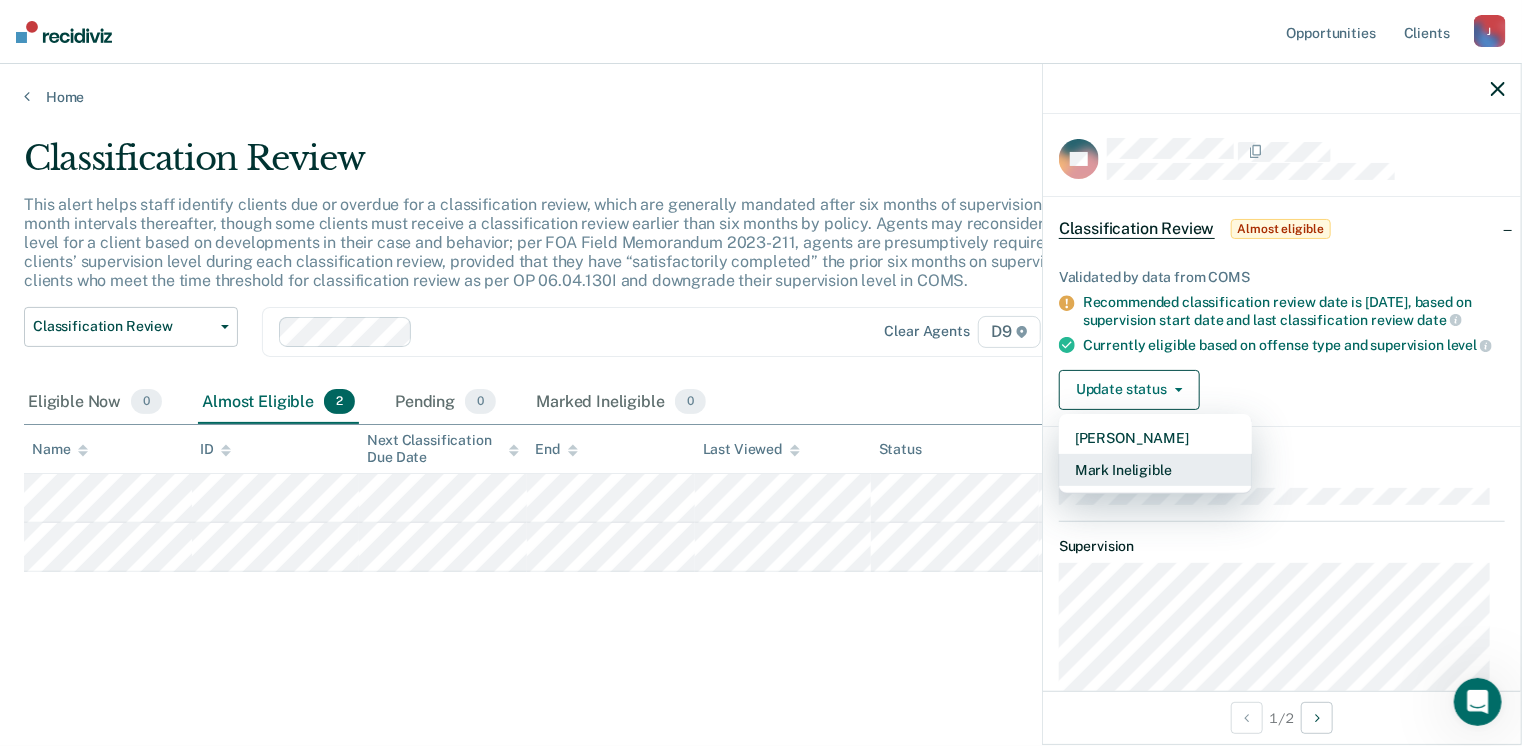 click on "Mark Ineligible" at bounding box center [1155, 470] 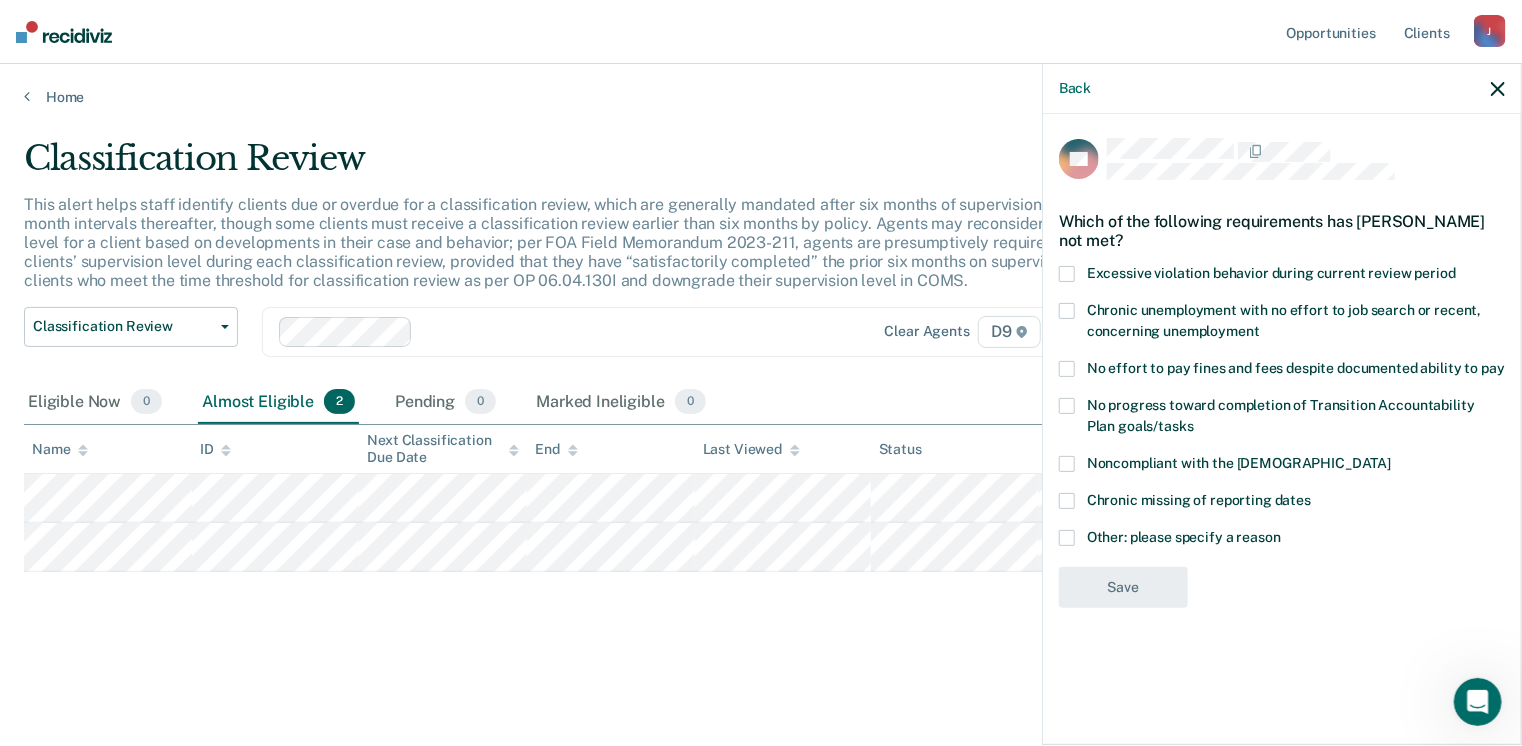 click at bounding box center [1067, 538] 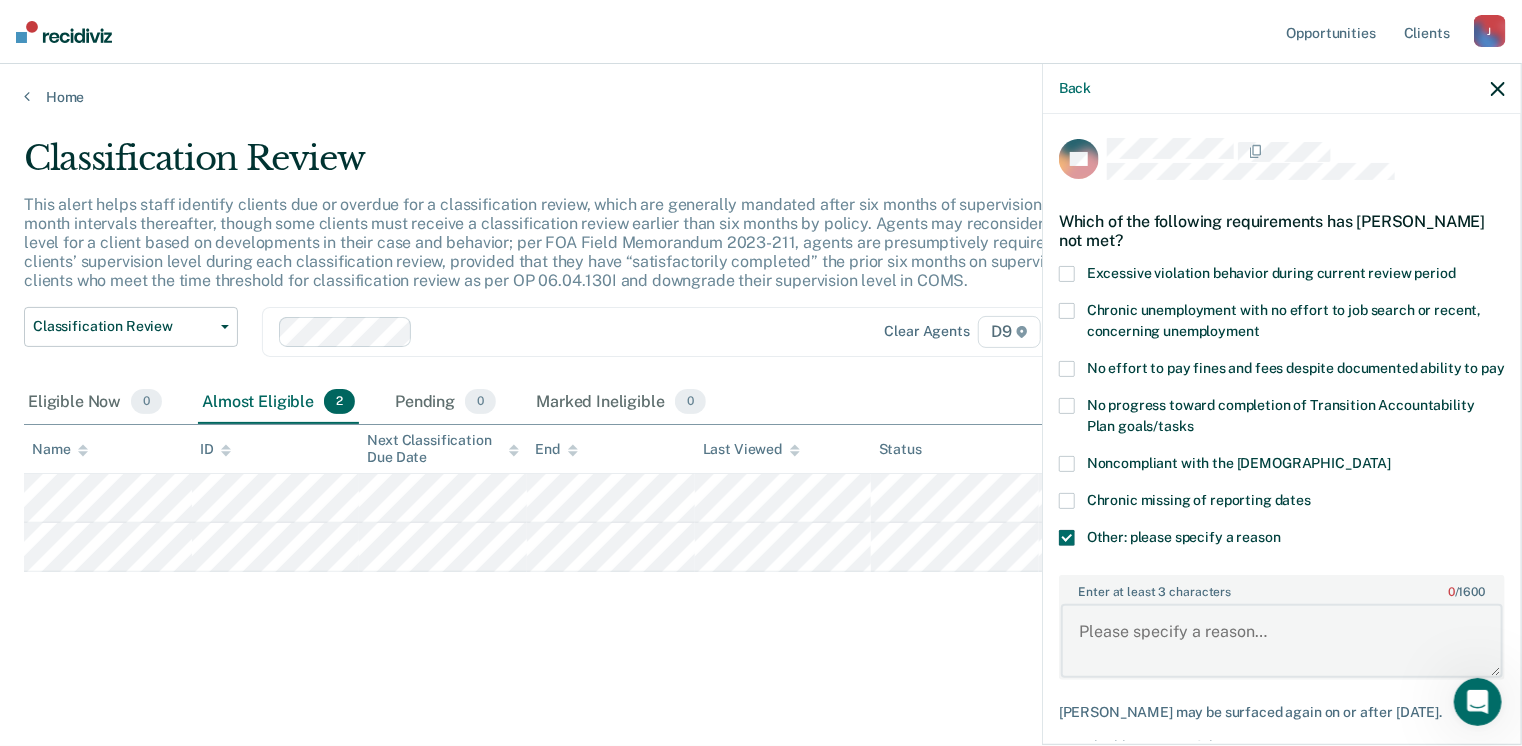 click on "Enter at least 3 characters 0  /  1600" at bounding box center [1282, 641] 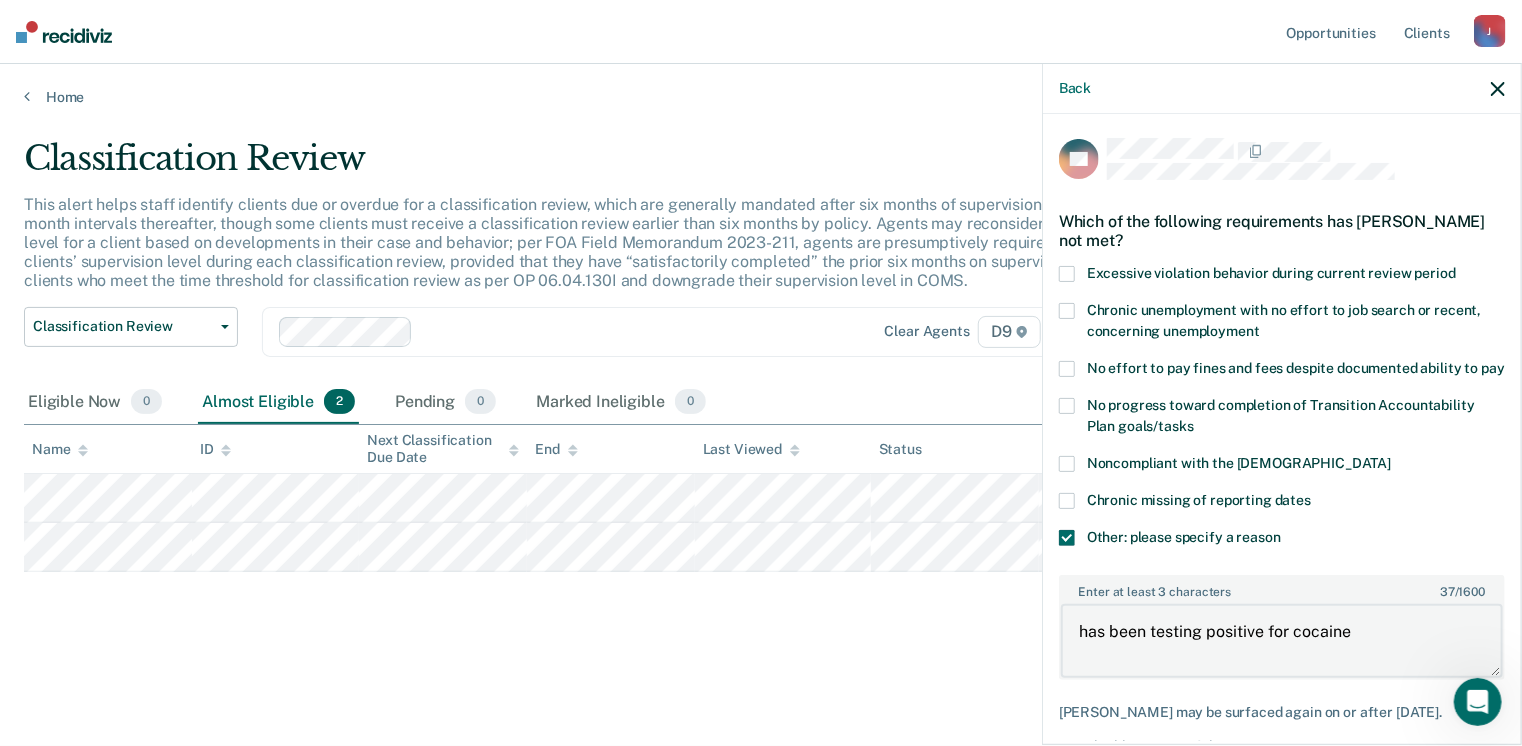 type on "has been testing positive for cocaine" 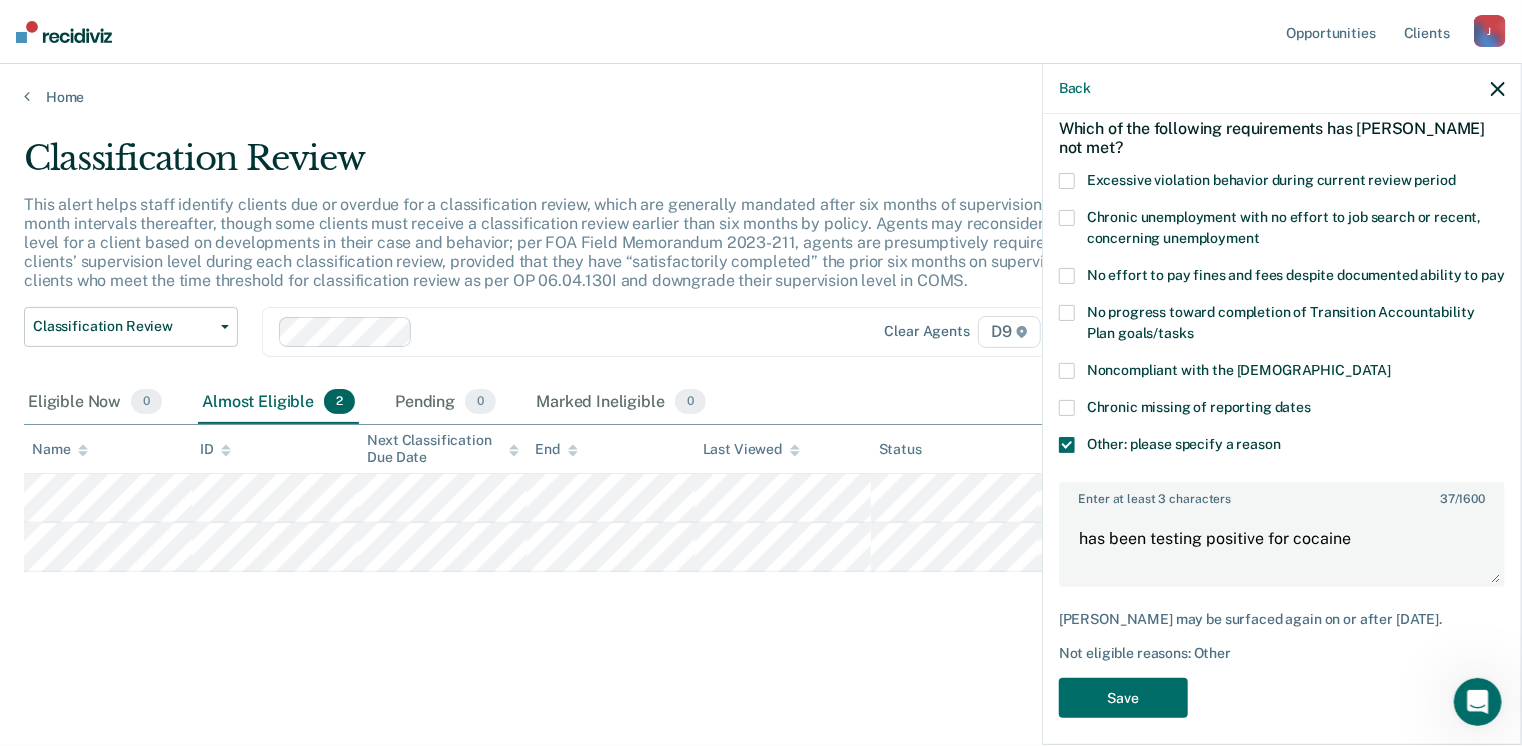 scroll, scrollTop: 140, scrollLeft: 0, axis: vertical 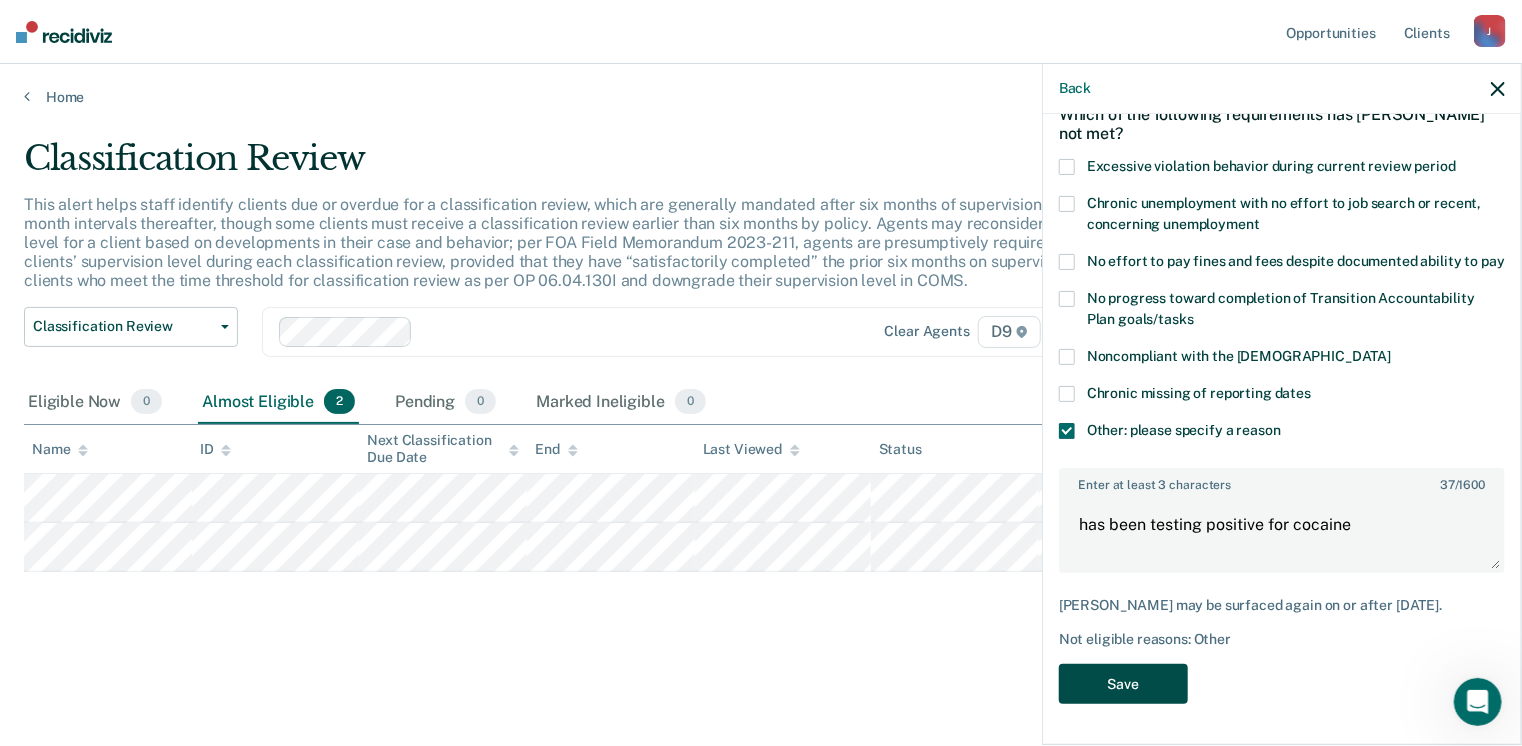 click on "Save" at bounding box center [1123, 684] 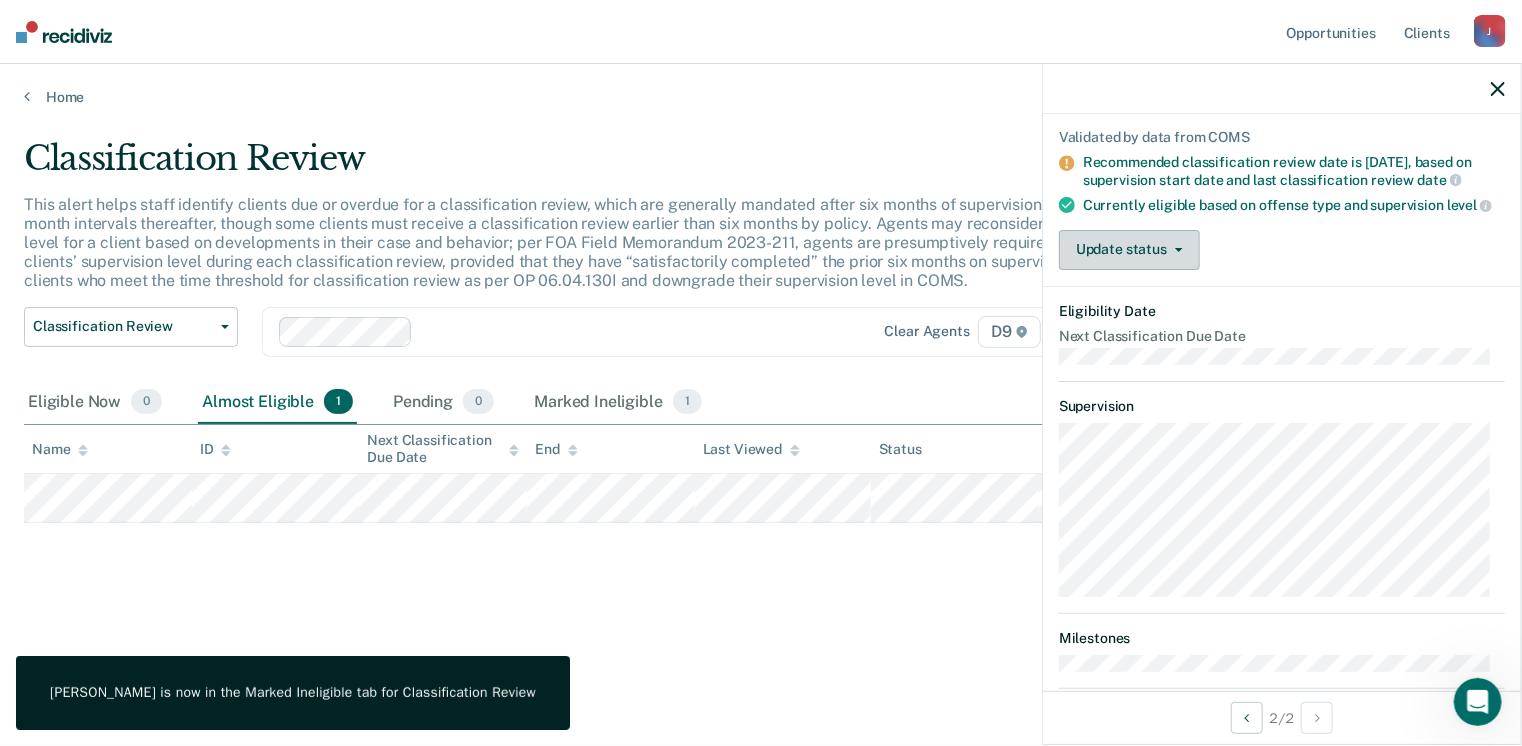 click on "Update status" at bounding box center (1129, 250) 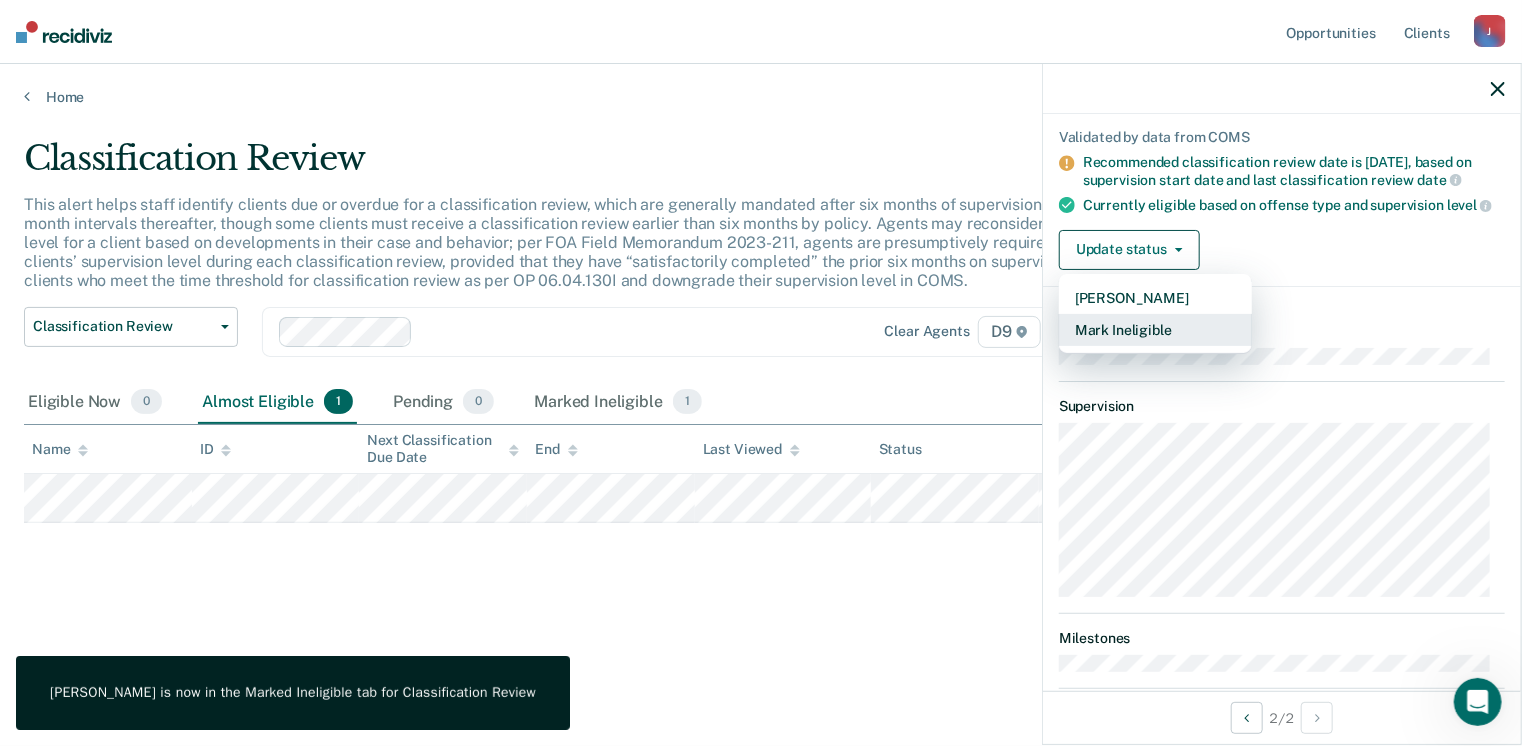 click on "Mark Ineligible" at bounding box center [1155, 330] 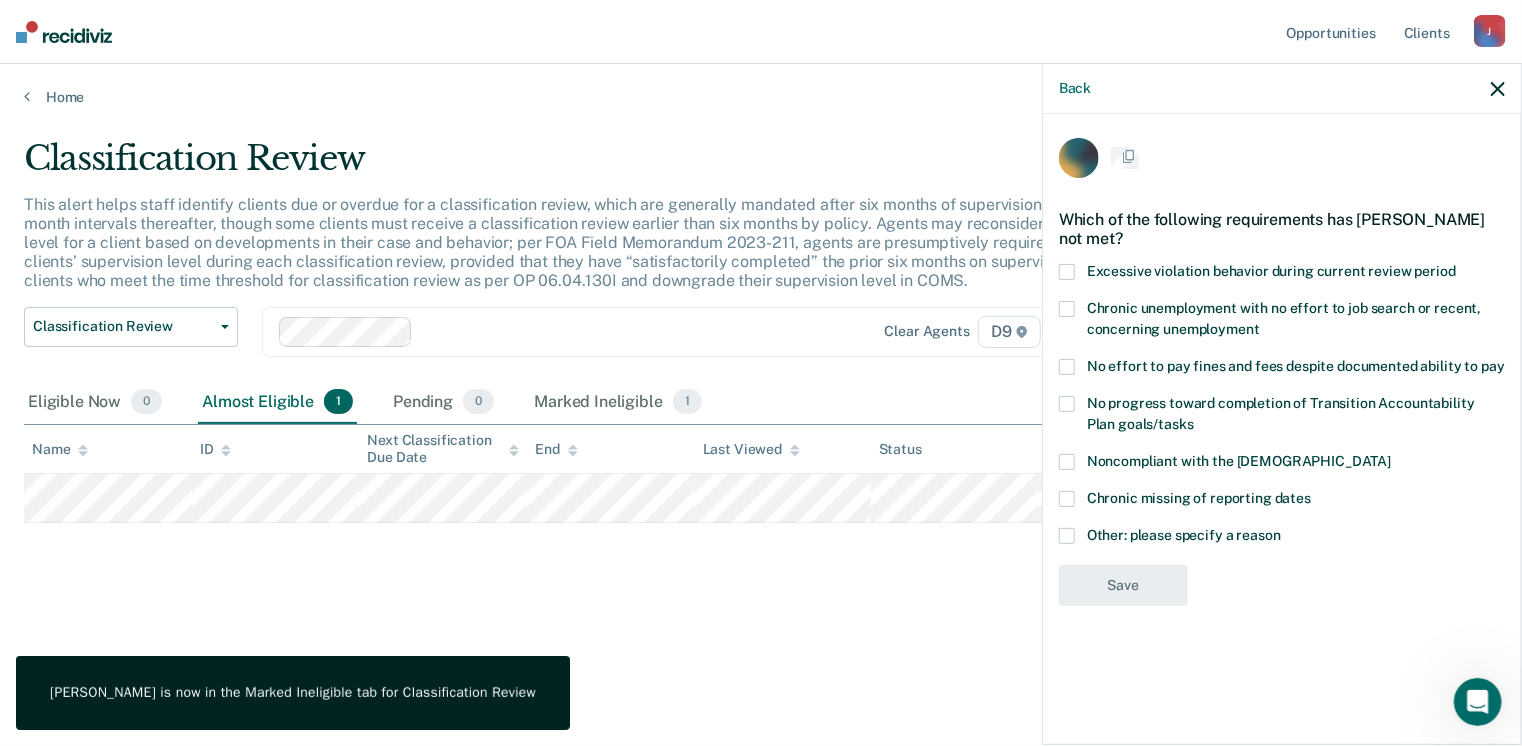 scroll, scrollTop: 0, scrollLeft: 0, axis: both 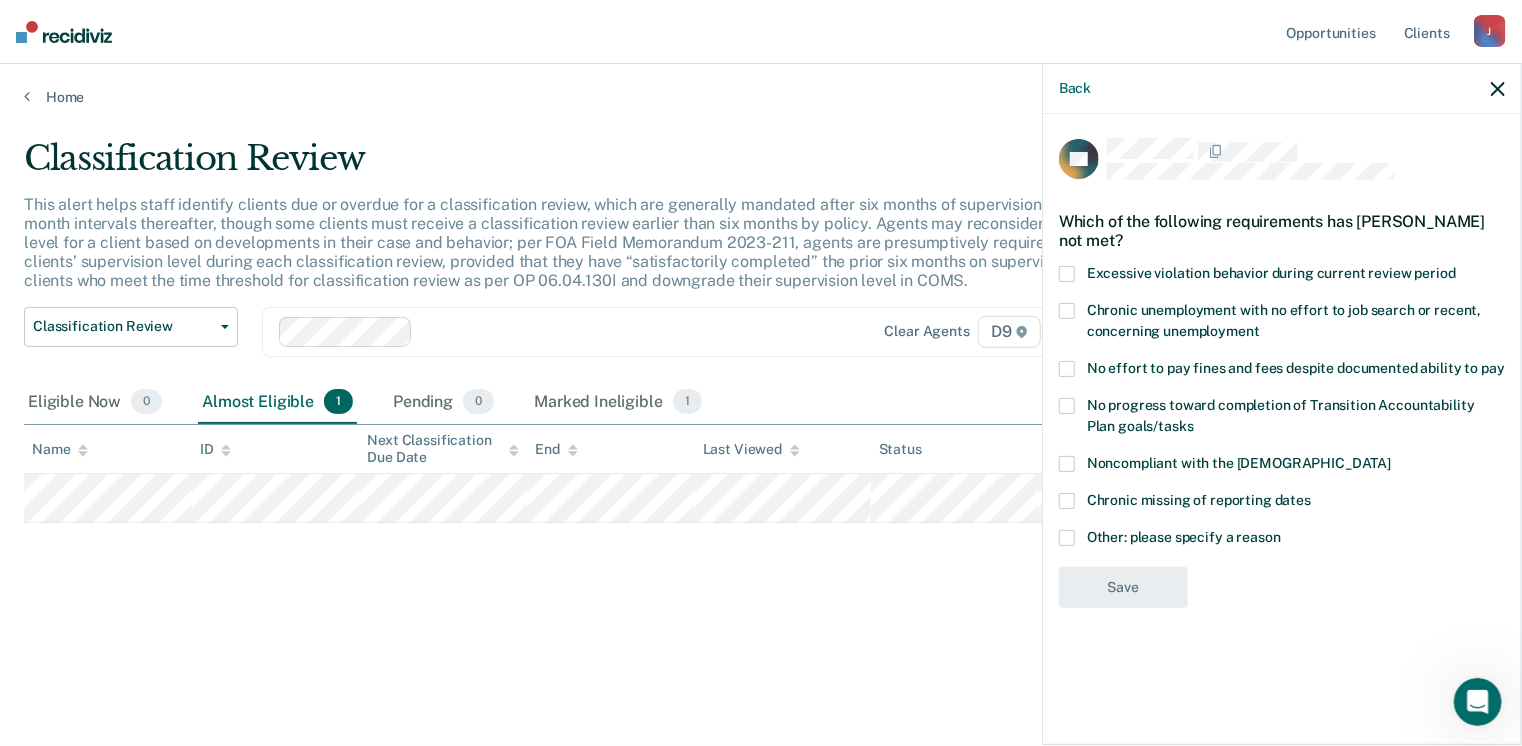 click at bounding box center [1067, 538] 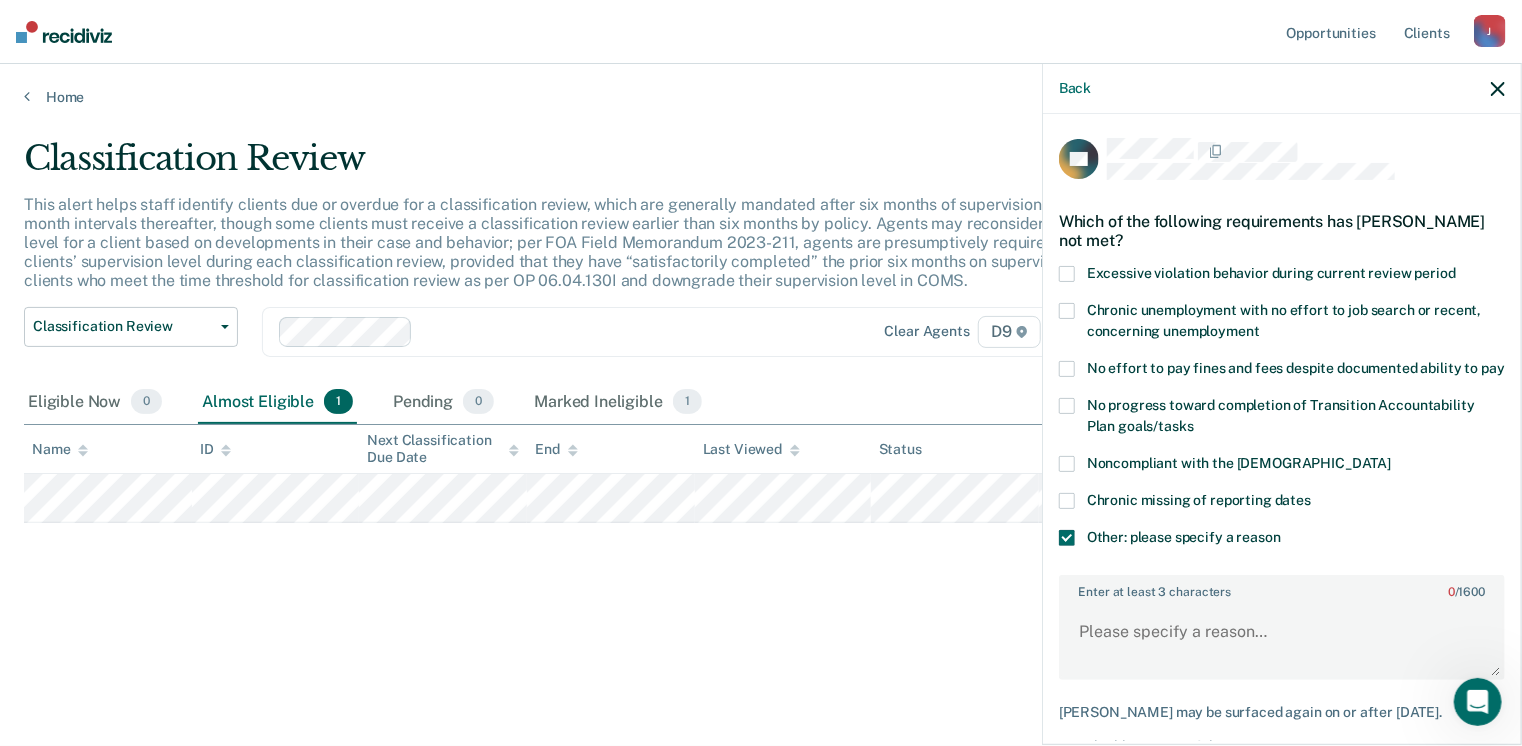 click on "Enter at least 3 characters 0  /  1600" at bounding box center (1282, 627) 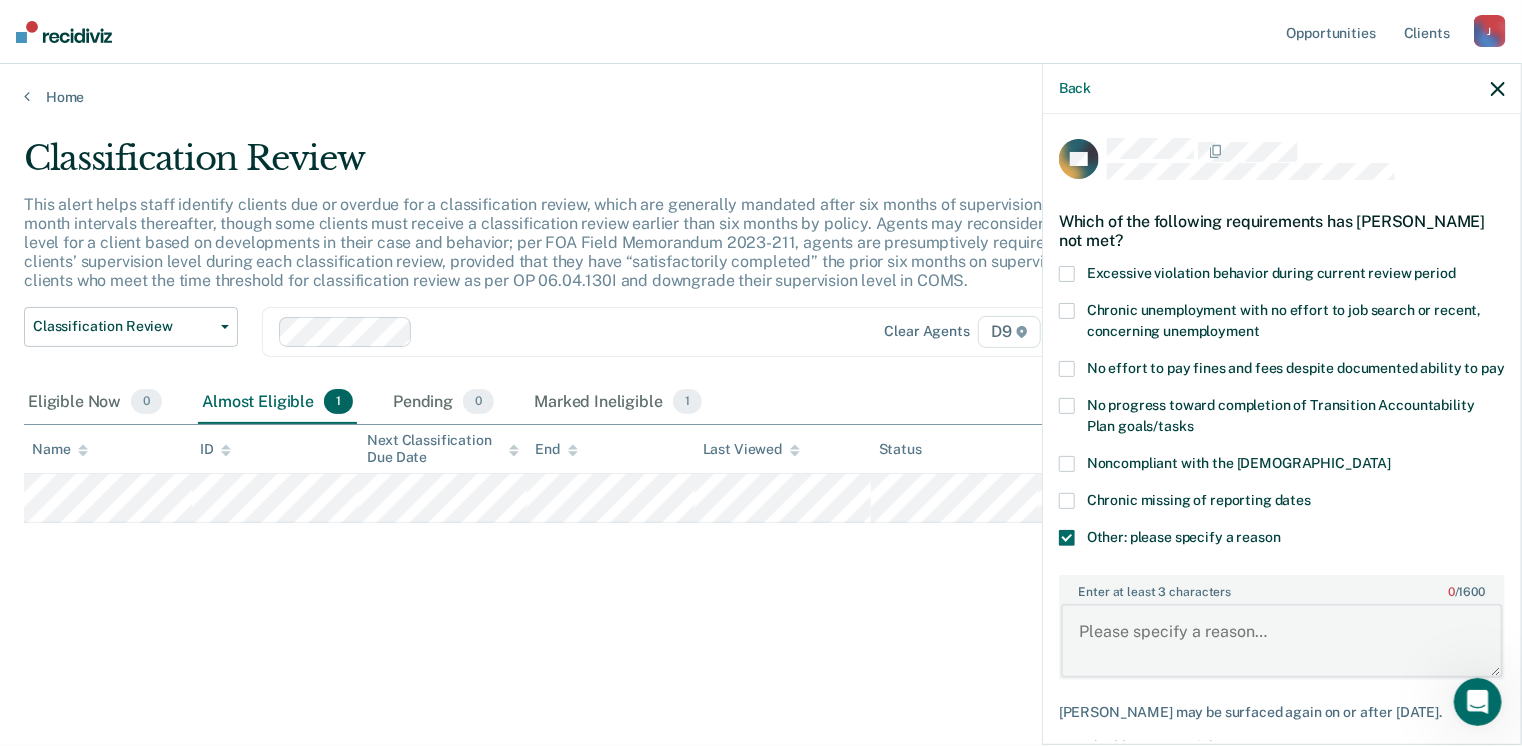 click on "Enter at least 3 characters 0  /  1600" at bounding box center (1282, 641) 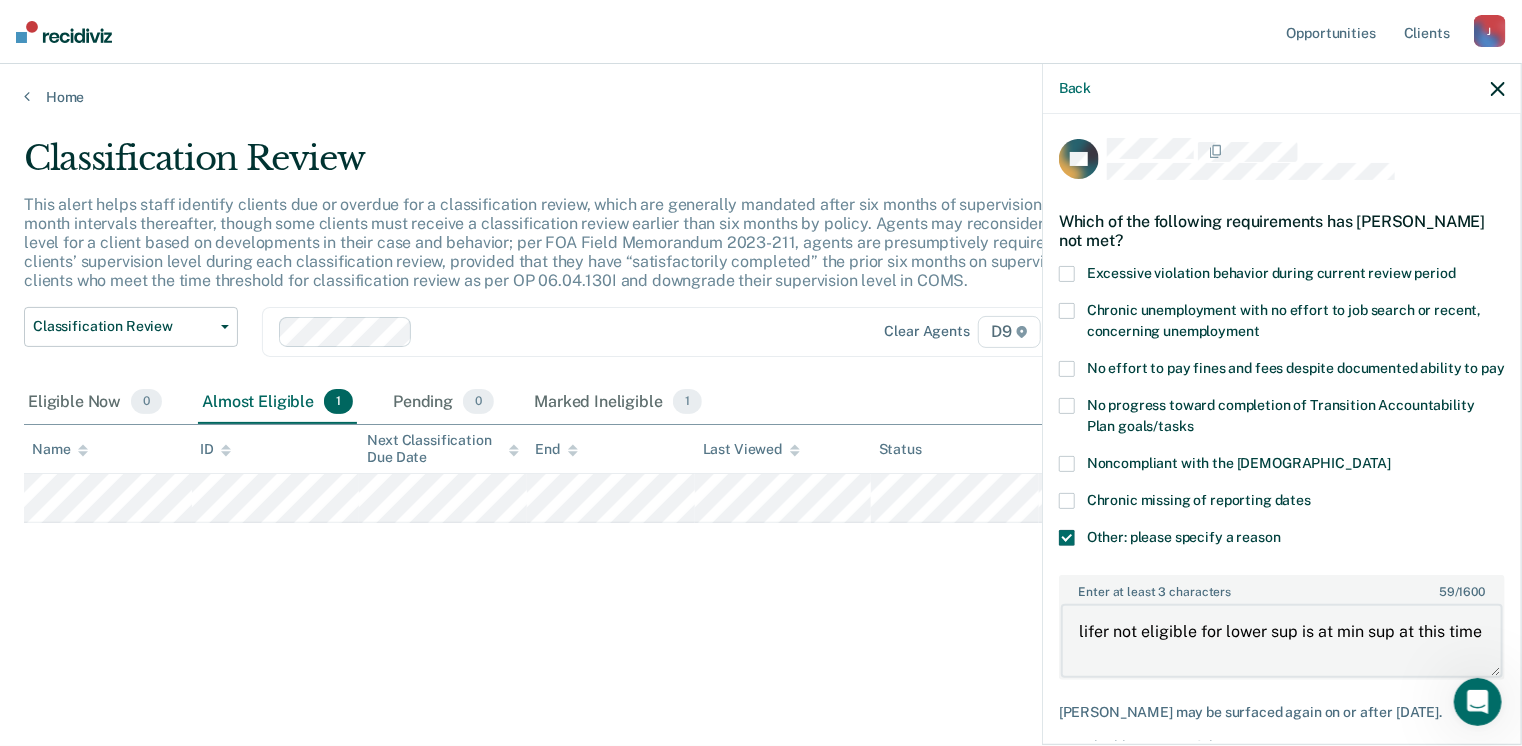 type on "lifer not eligible for lower sup is at min sup at this time" 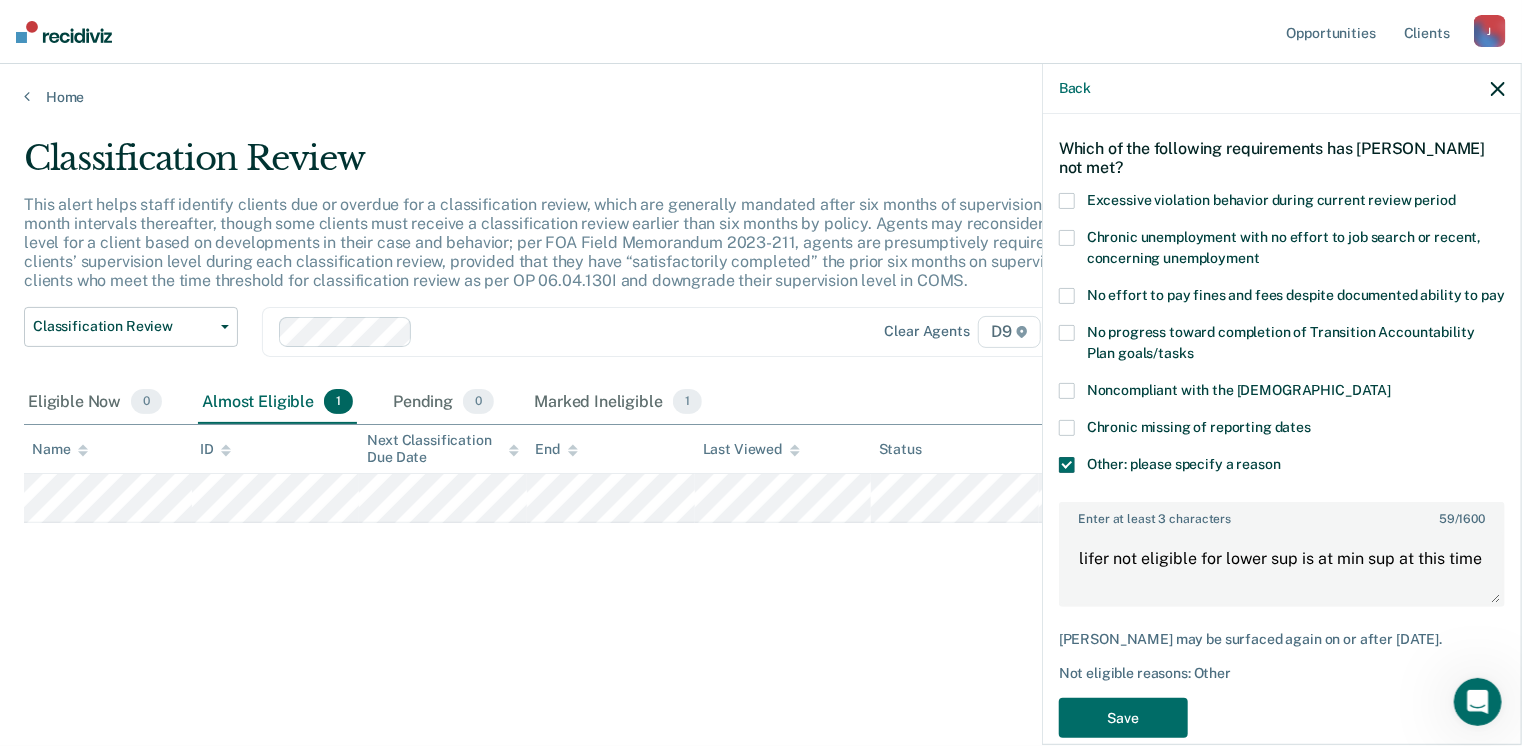 scroll, scrollTop: 123, scrollLeft: 0, axis: vertical 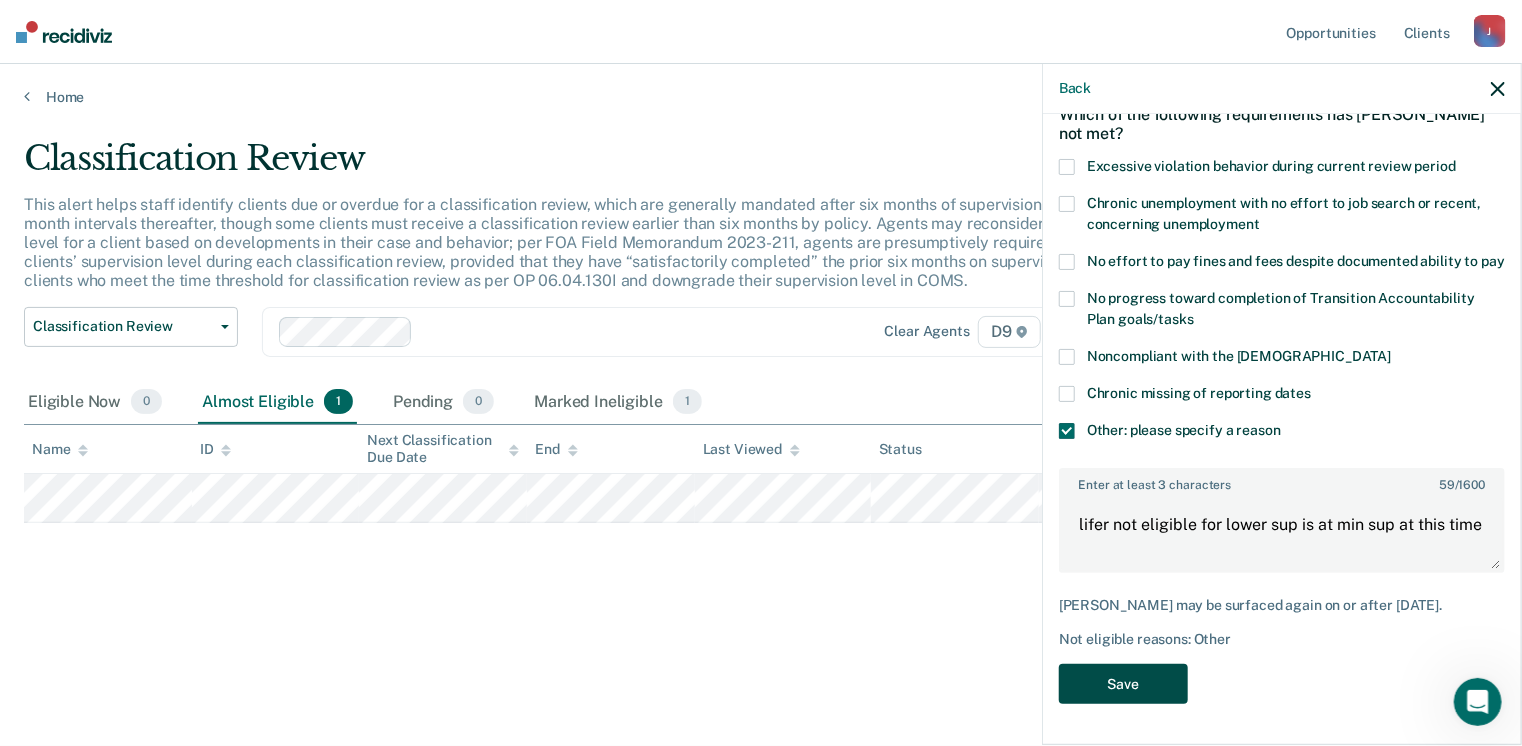 click on "Save" at bounding box center [1123, 684] 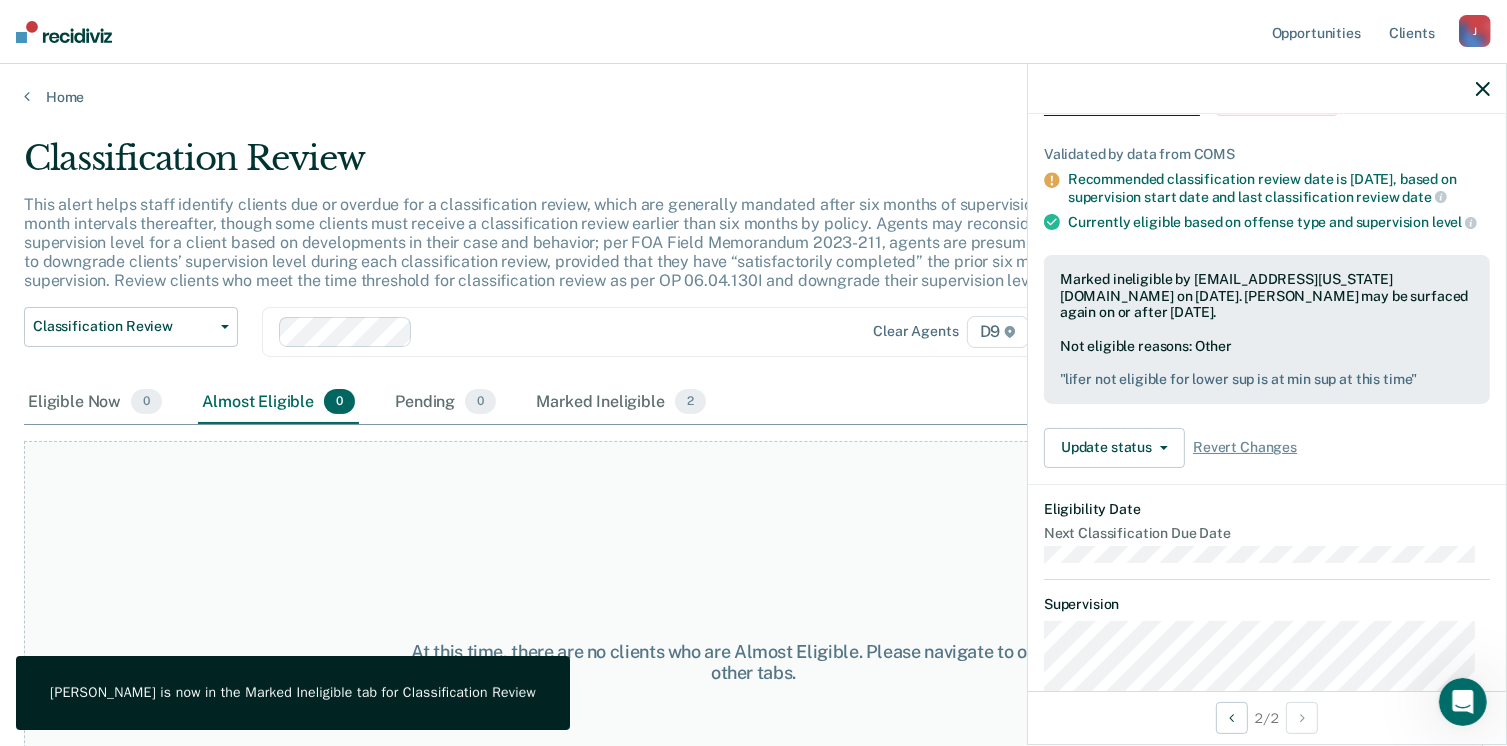 click 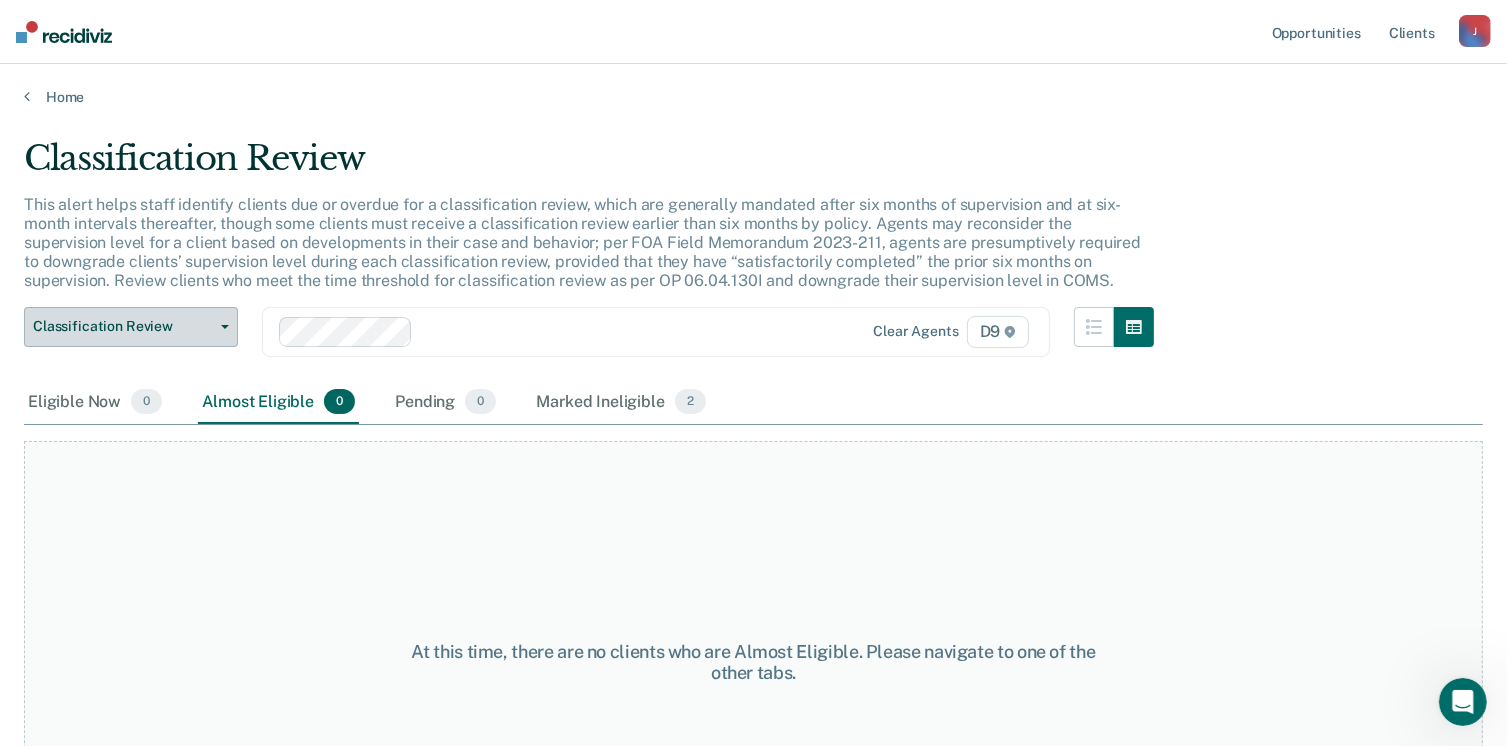 click on "Classification Review" at bounding box center (131, 327) 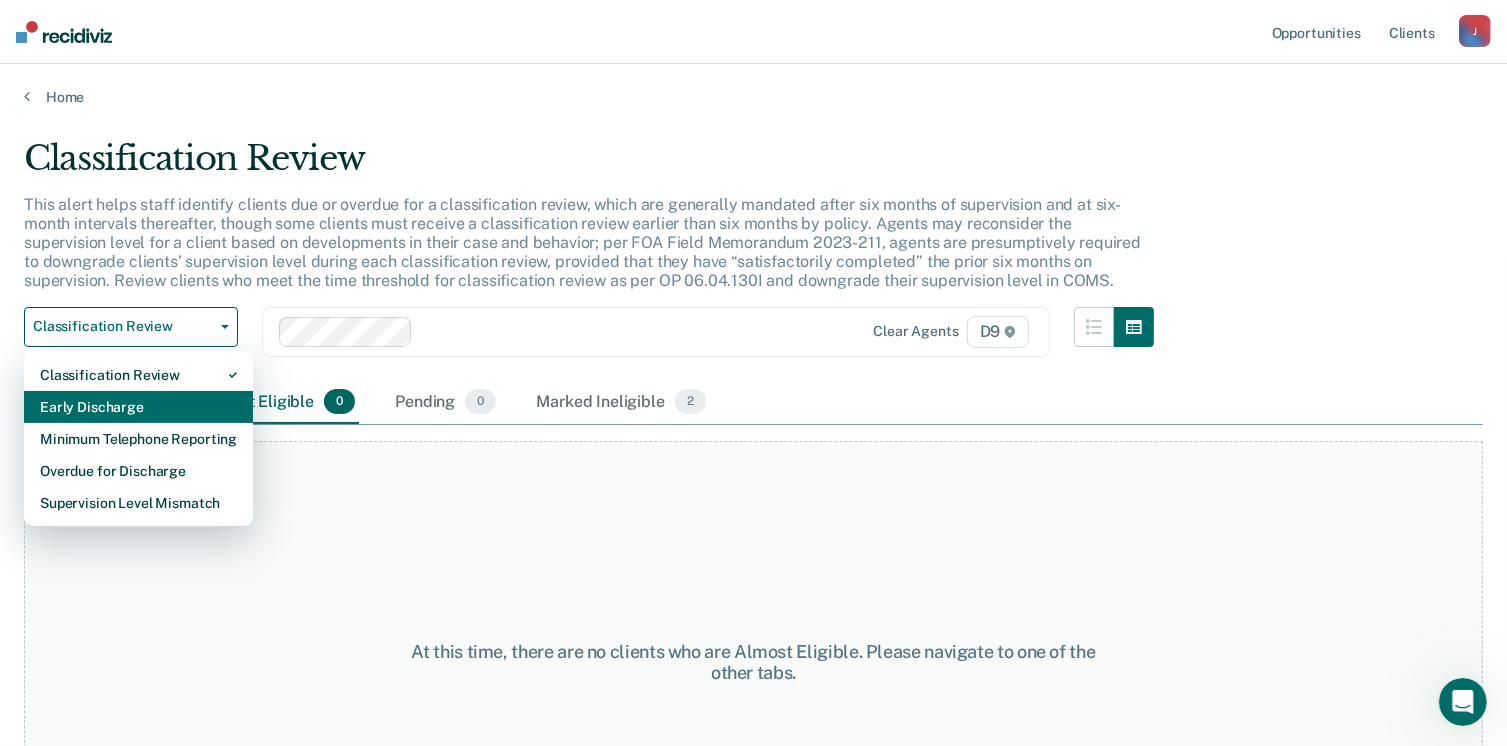 click on "Early Discharge" at bounding box center (138, 407) 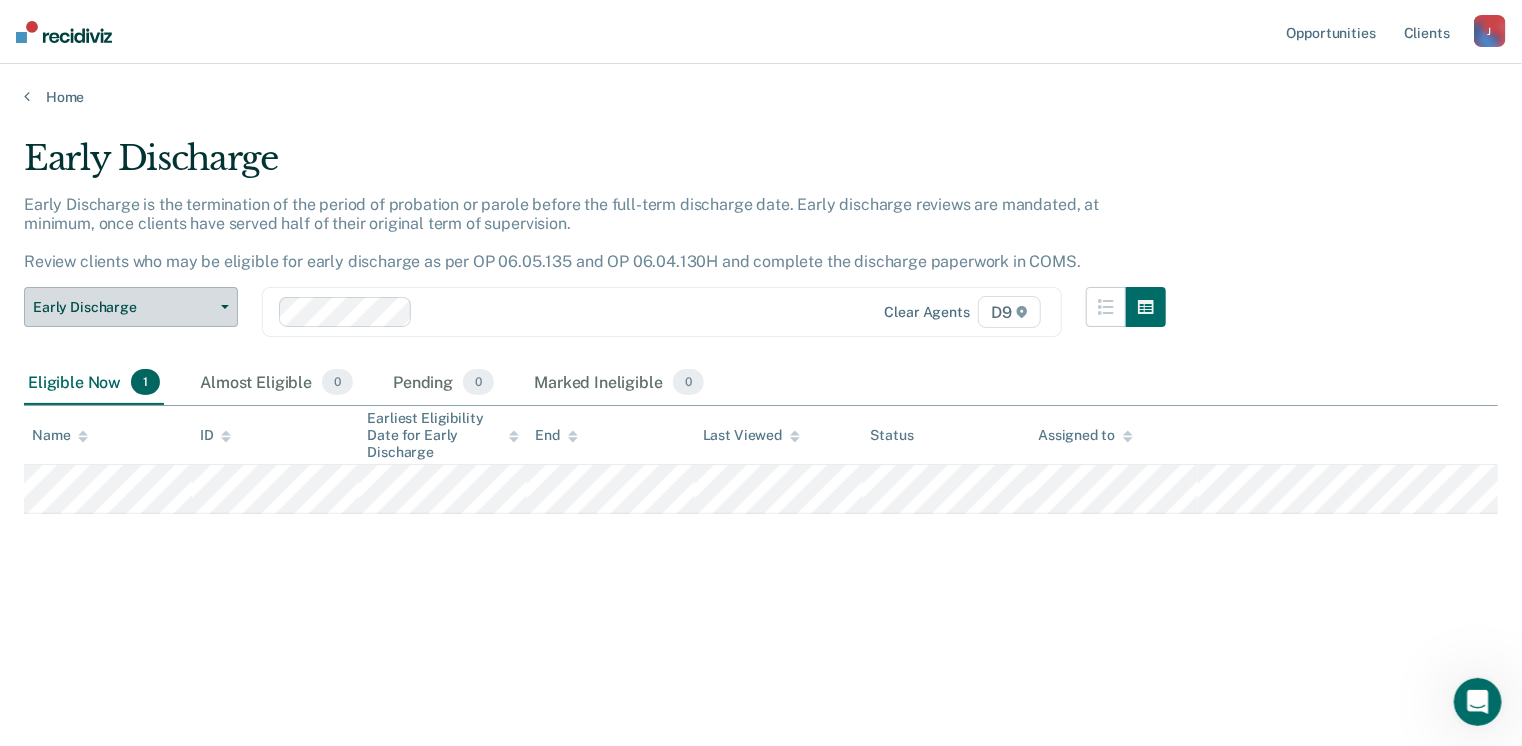 click on "Early Discharge" at bounding box center [131, 307] 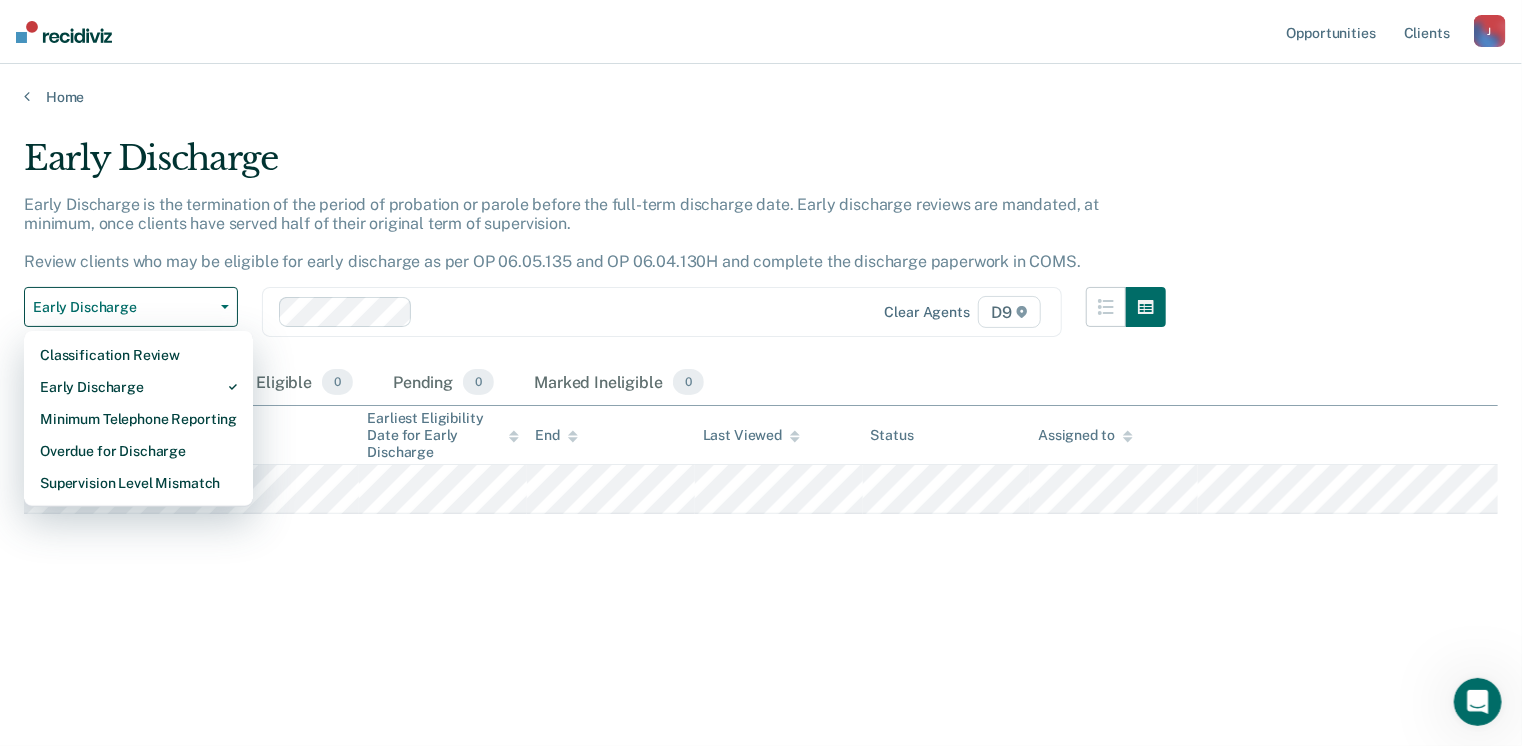 click on "Early Discharge   Early Discharge is the termination of the period of probation or parole before the full-term discharge date. Early discharge reviews are mandated, at minimum, once clients have served half of their original term of supervision. Review clients who may be eligible for early discharge as per OP 06.05.135 and OP 06.04.130H and complete the discharge paperwork in COMS. Early Discharge Classification Review Early Discharge Minimum Telephone Reporting Overdue for Discharge Supervision Level Mismatch Clear   agents D9   Eligible Now 1 Almost Eligible 0 Pending 0 Marked Ineligible 0
To pick up a draggable item, press the space bar.
While dragging, use the arrow keys to move the item.
Press space again to drop the item in its new position, or press escape to cancel.
Name ID Earliest Eligibility Date for Early Discharge End Last Viewed Status Assigned to" at bounding box center [761, 367] 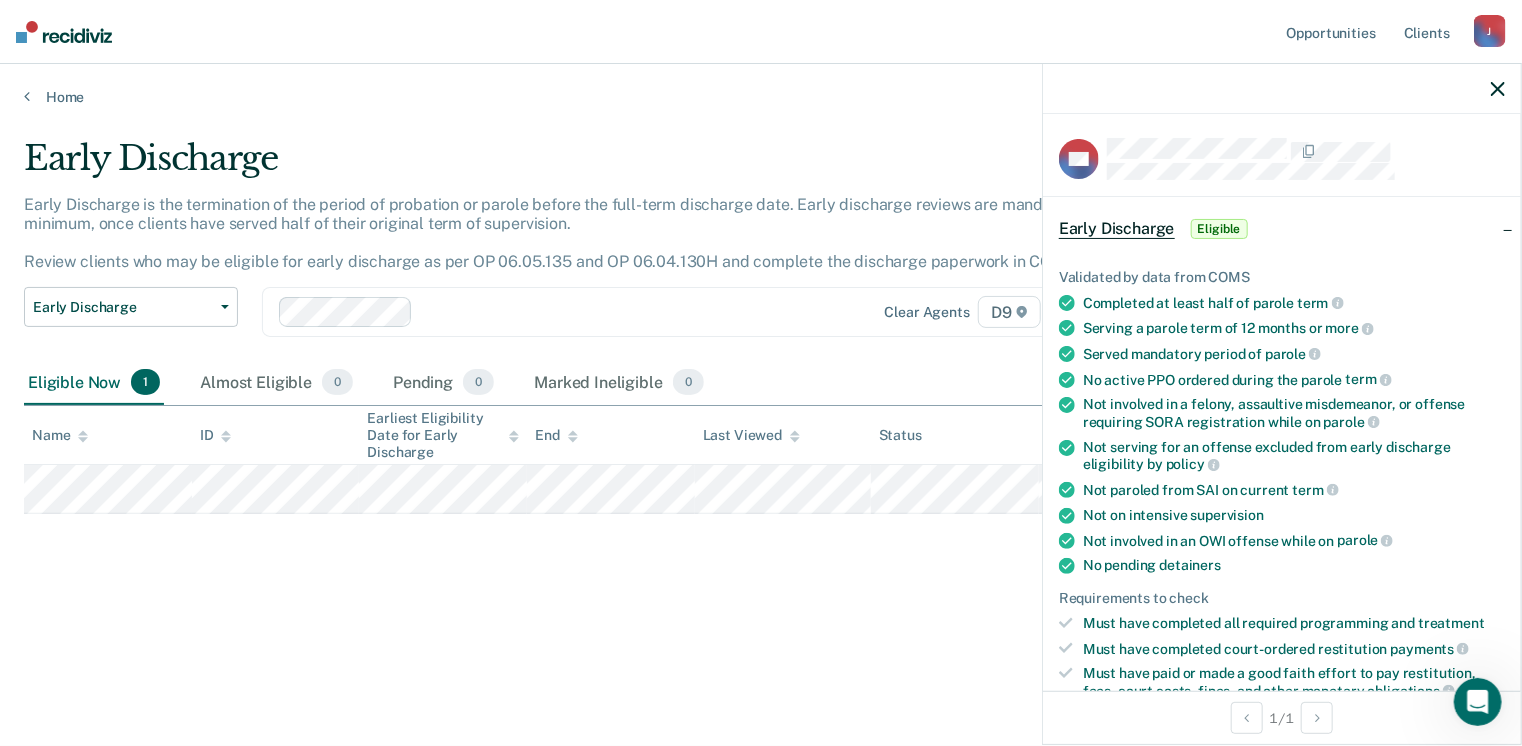 click on "Early Discharge   Early Discharge is the termination of the period of probation or parole before the full-term discharge date. Early discharge reviews are mandated, at minimum, once clients have served half of their original term of supervision. Review clients who may be eligible for early discharge as per OP 06.05.135 and OP 06.04.130H and complete the discharge paperwork in COMS. Early Discharge Classification Review Early Discharge Minimum Telephone Reporting Overdue for Discharge Supervision Level Mismatch Clear   agents D9   Eligible Now 1 Almost Eligible 0 Pending 0 Marked Ineligible 0
To pick up a draggable item, press the space bar.
While dragging, use the arrow keys to move the item.
Press space again to drop the item in its new position, or press escape to cancel.
Name ID Earliest Eligibility Date for Early Discharge End Last Viewed Status Assigned to" at bounding box center (761, 367) 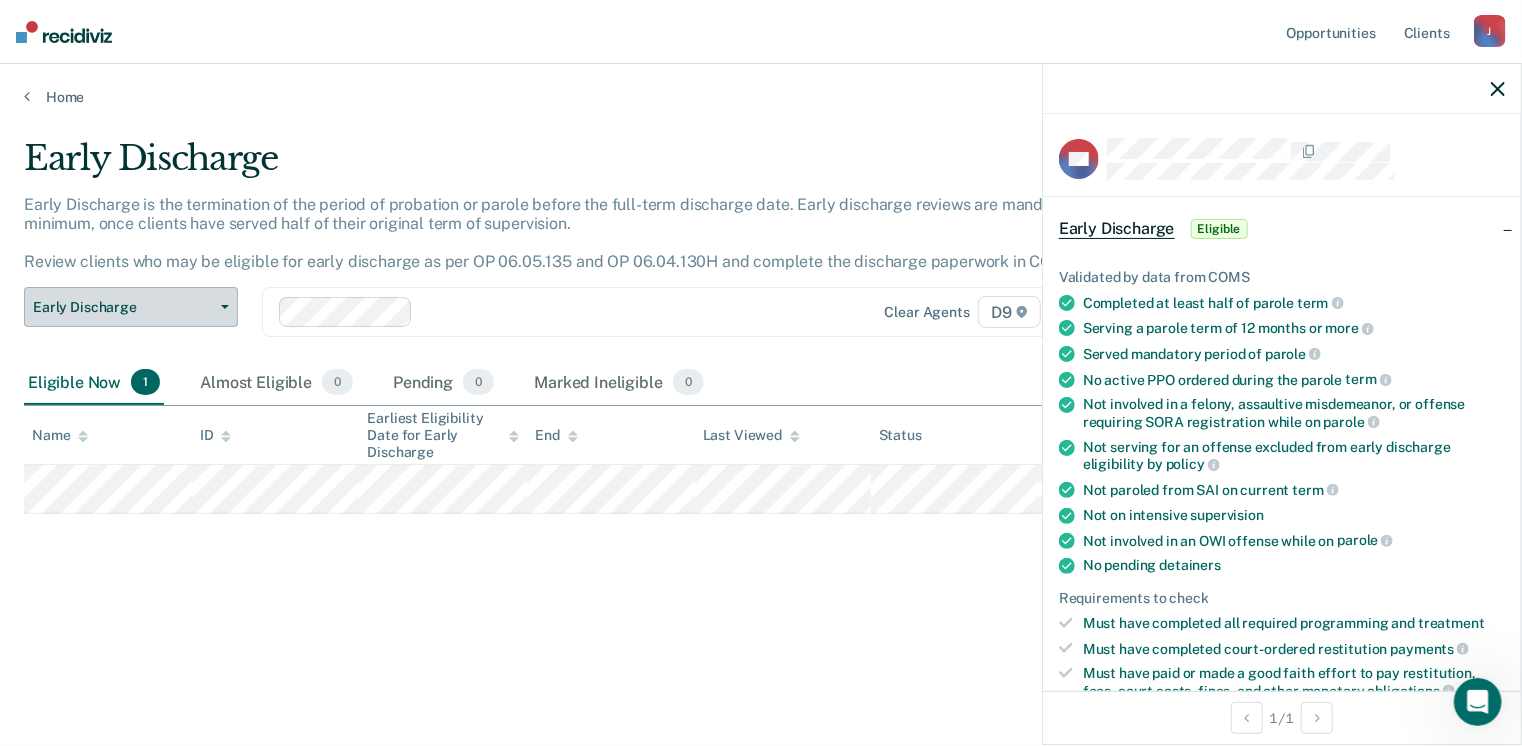 click on "Early Discharge" at bounding box center [131, 307] 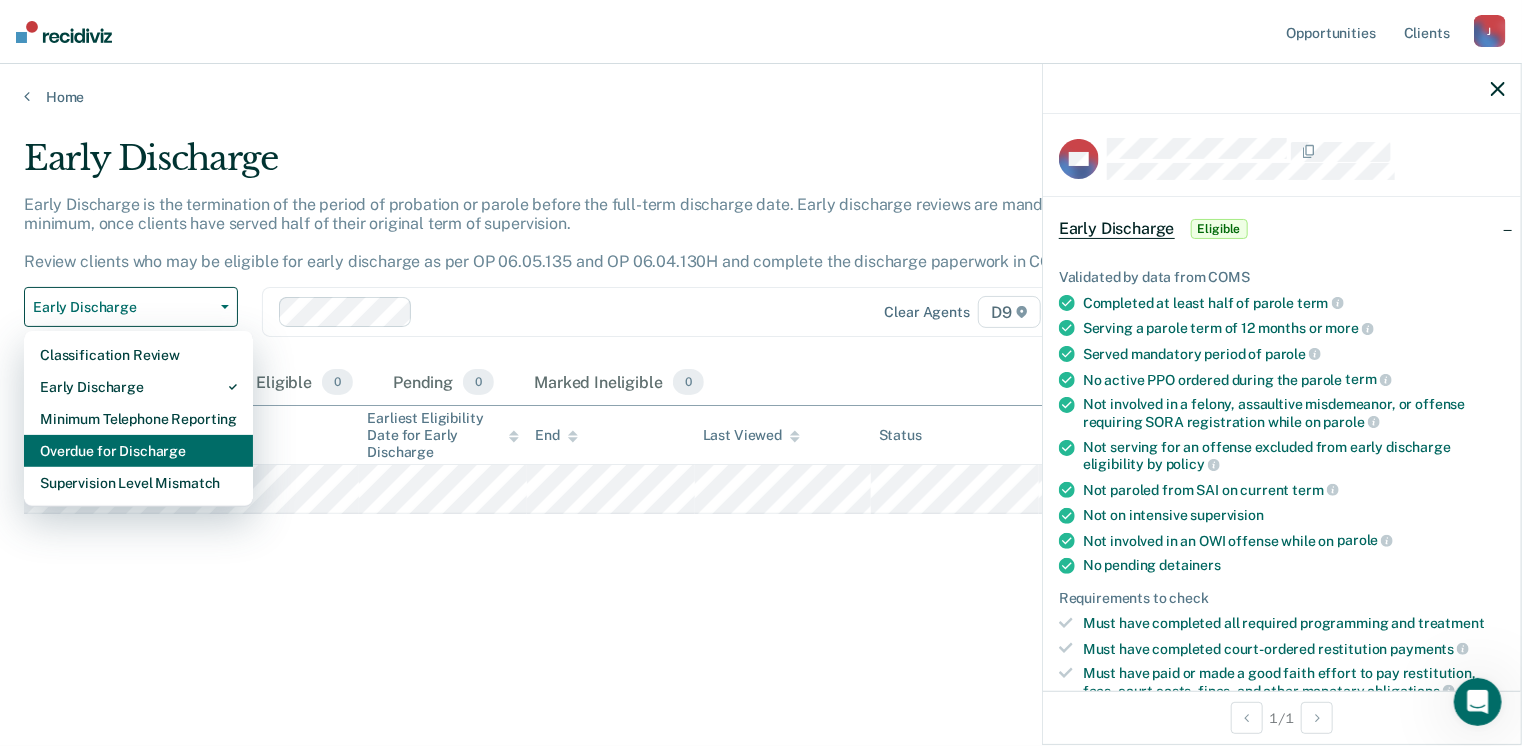 click on "Overdue for Discharge" at bounding box center [138, 451] 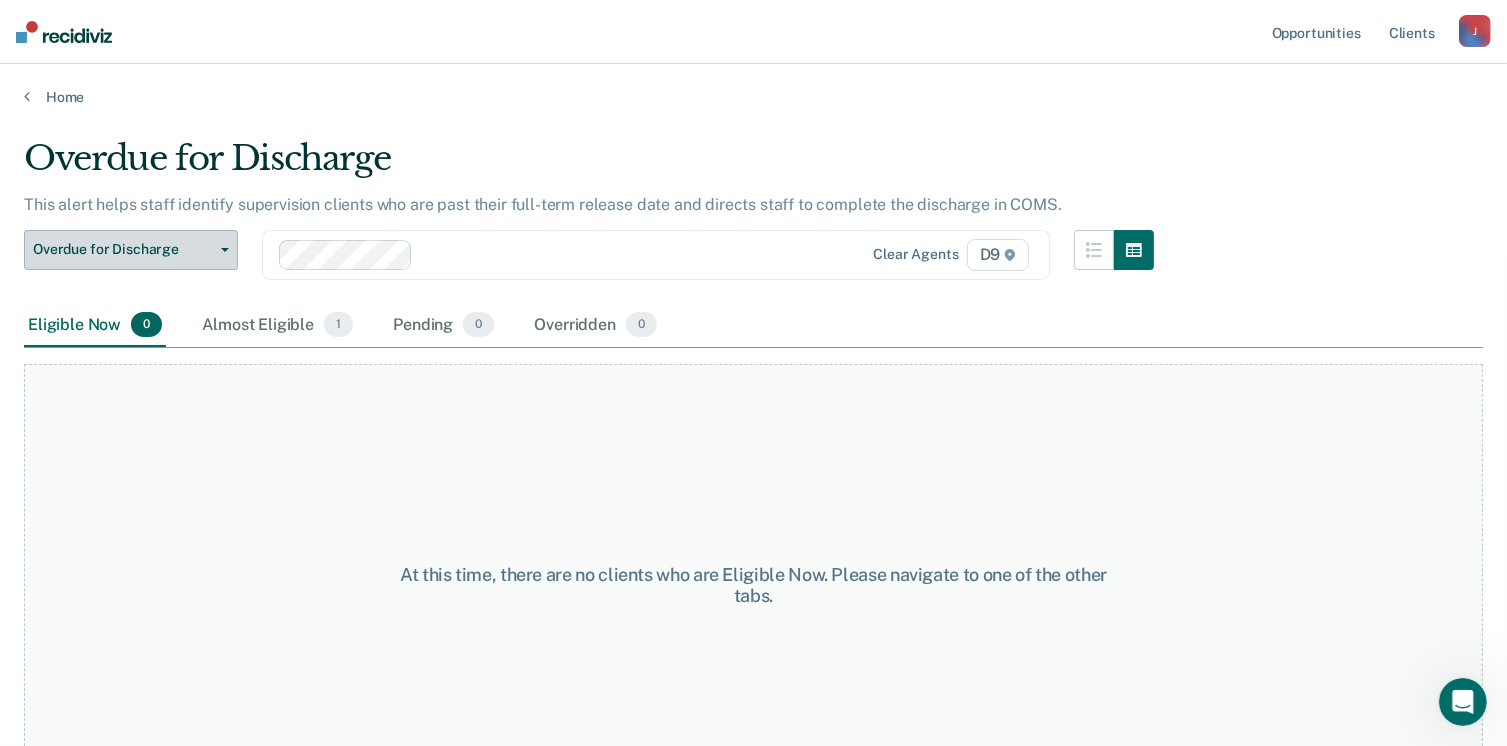 click on "Overdue for Discharge" at bounding box center [131, 250] 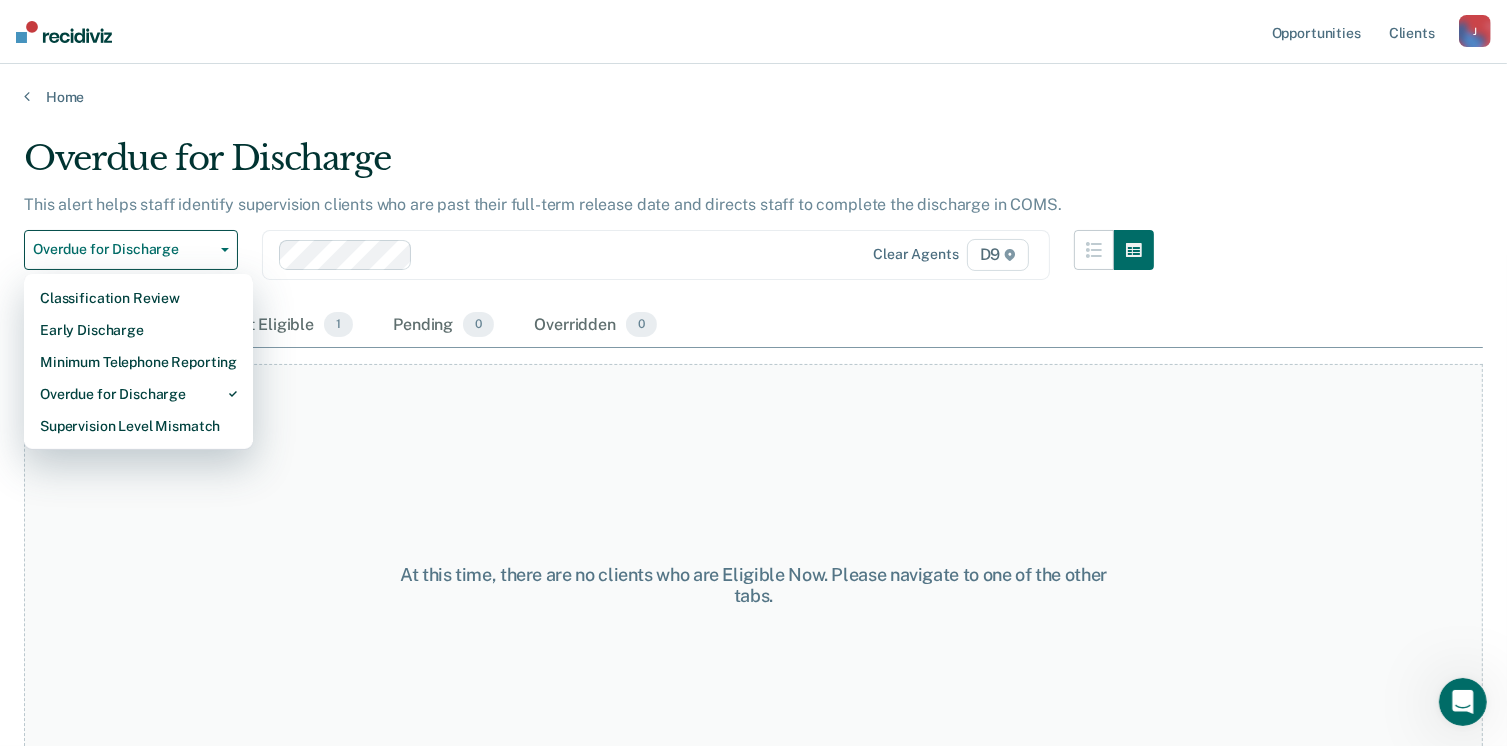 click on "Classification Review Early Discharge Minimum Telephone Reporting Overdue for Discharge Supervision Level Mismatch" at bounding box center [138, 362] 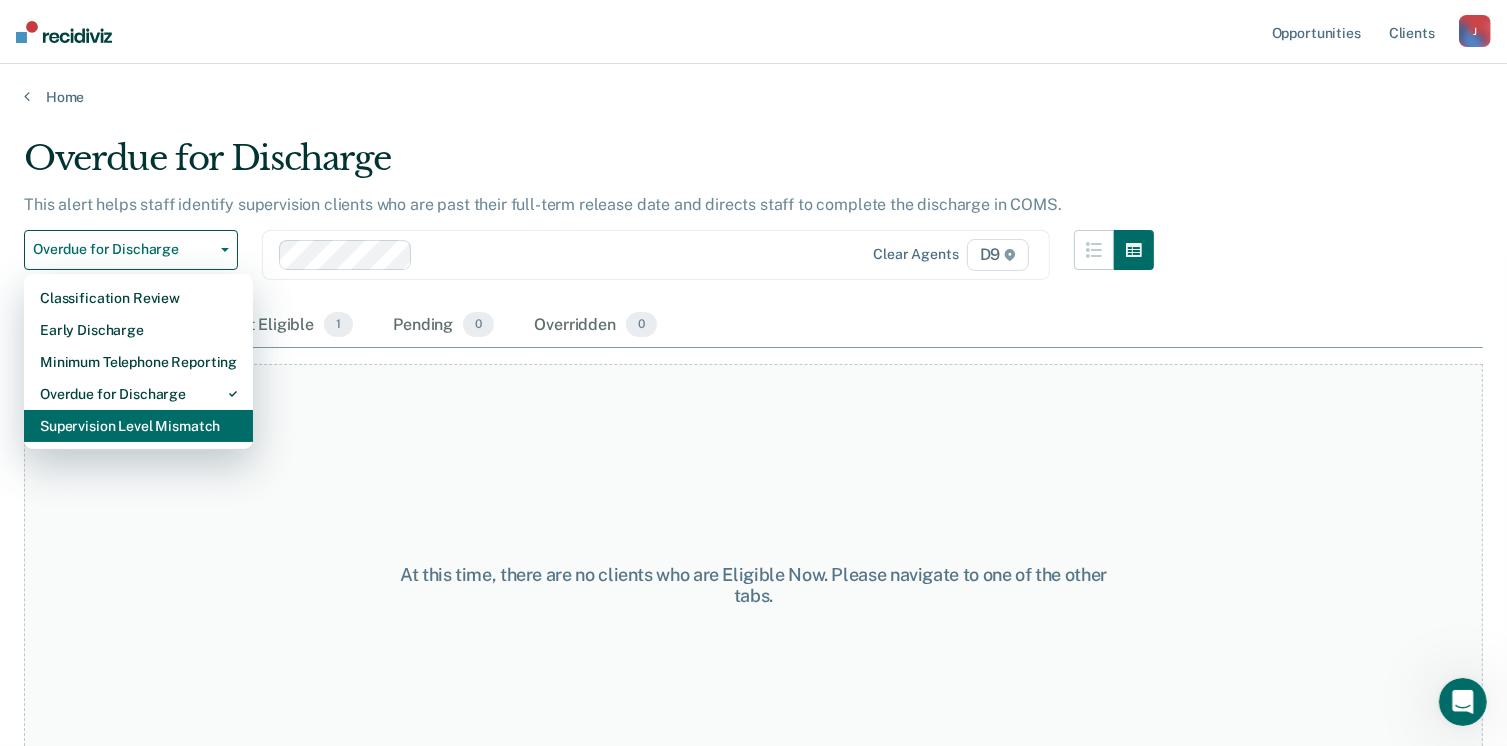 click on "Supervision Level Mismatch" at bounding box center [138, 426] 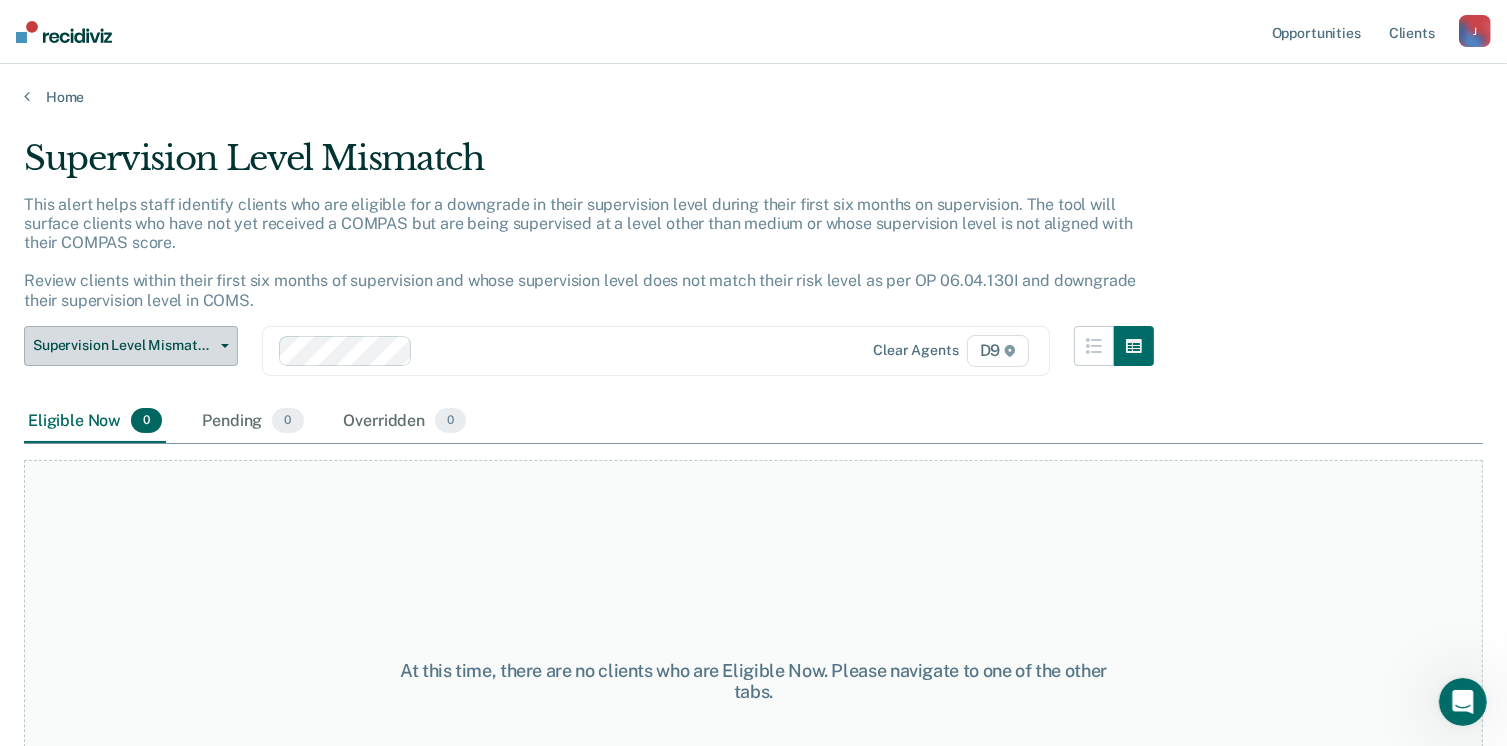 click on "Supervision Level Mismatch" at bounding box center [131, 346] 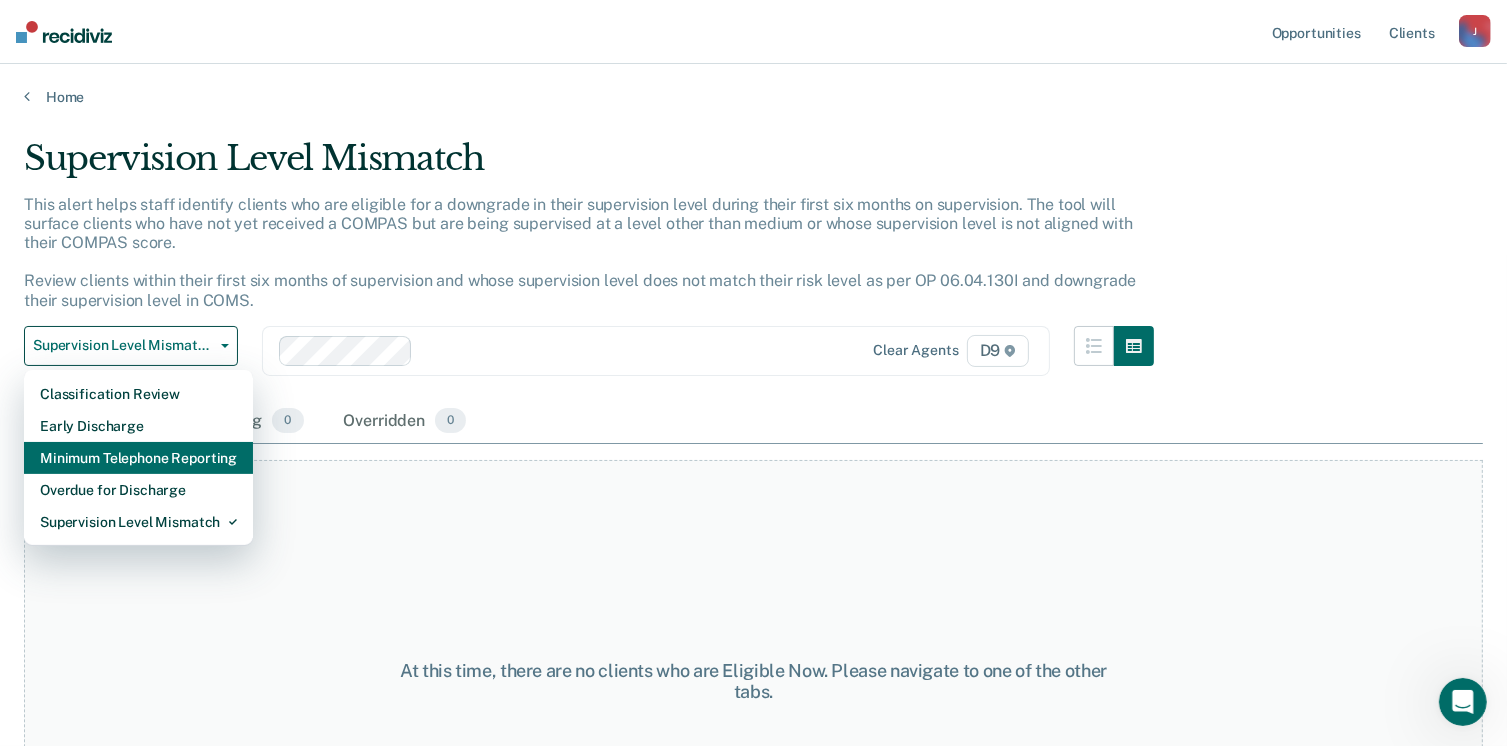 click on "Minimum Telephone Reporting" at bounding box center [138, 458] 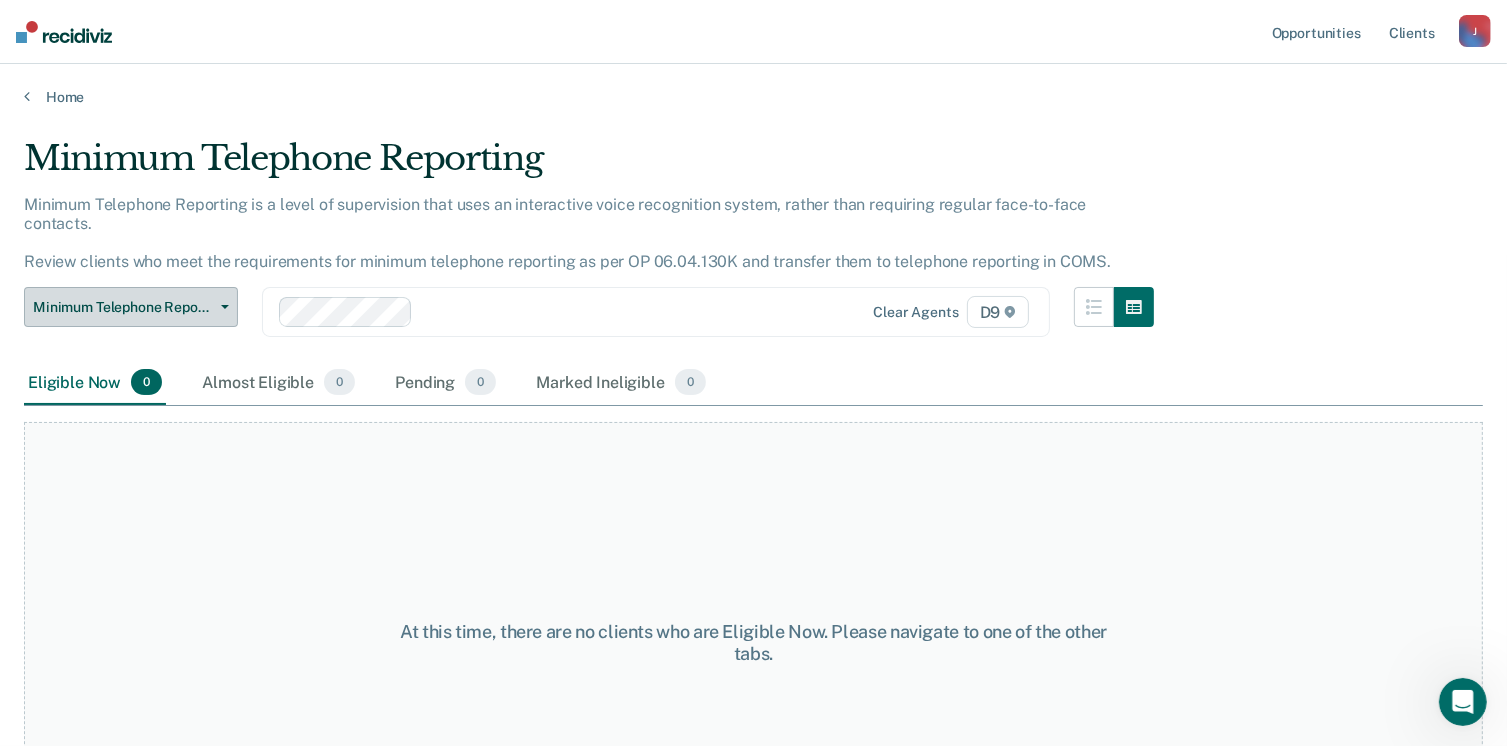 click 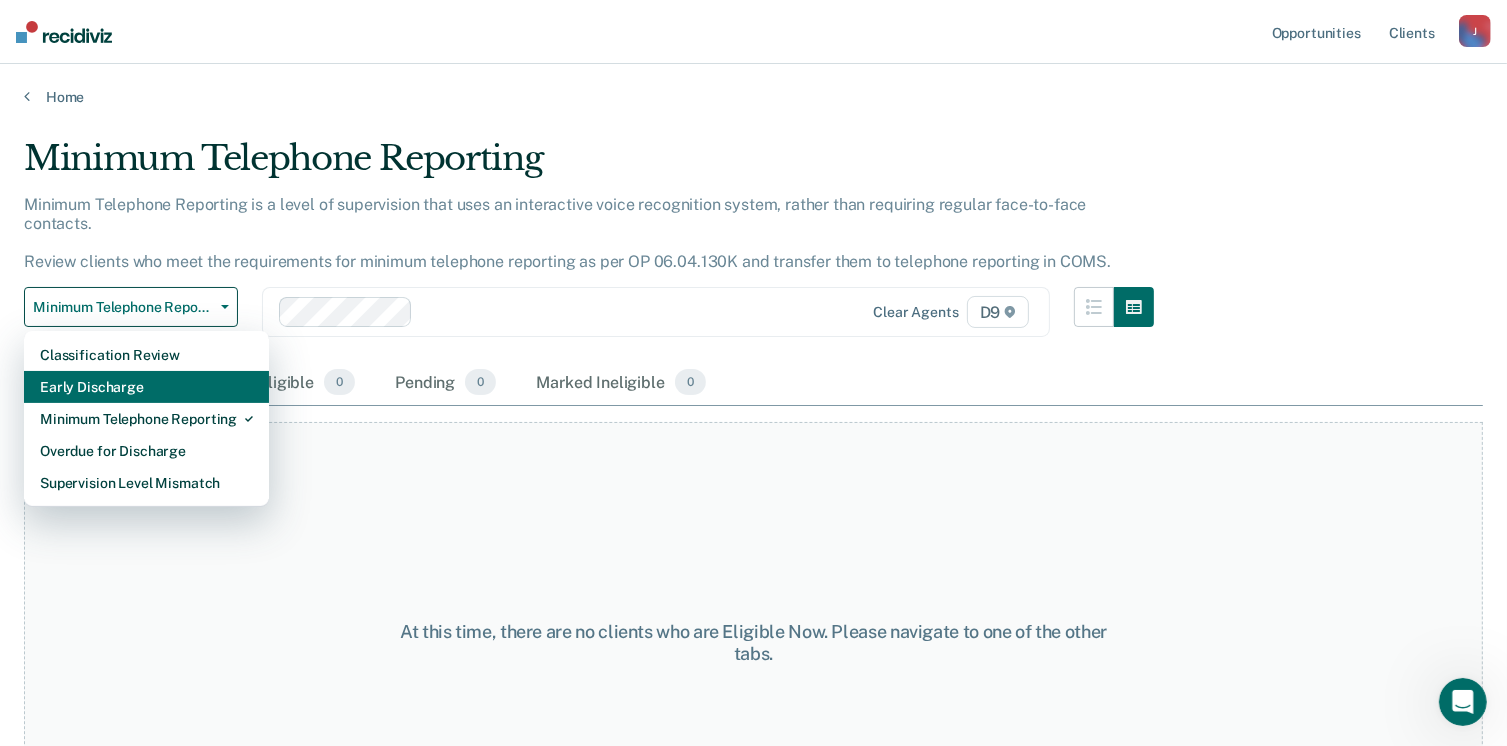 click on "Early Discharge" at bounding box center (146, 387) 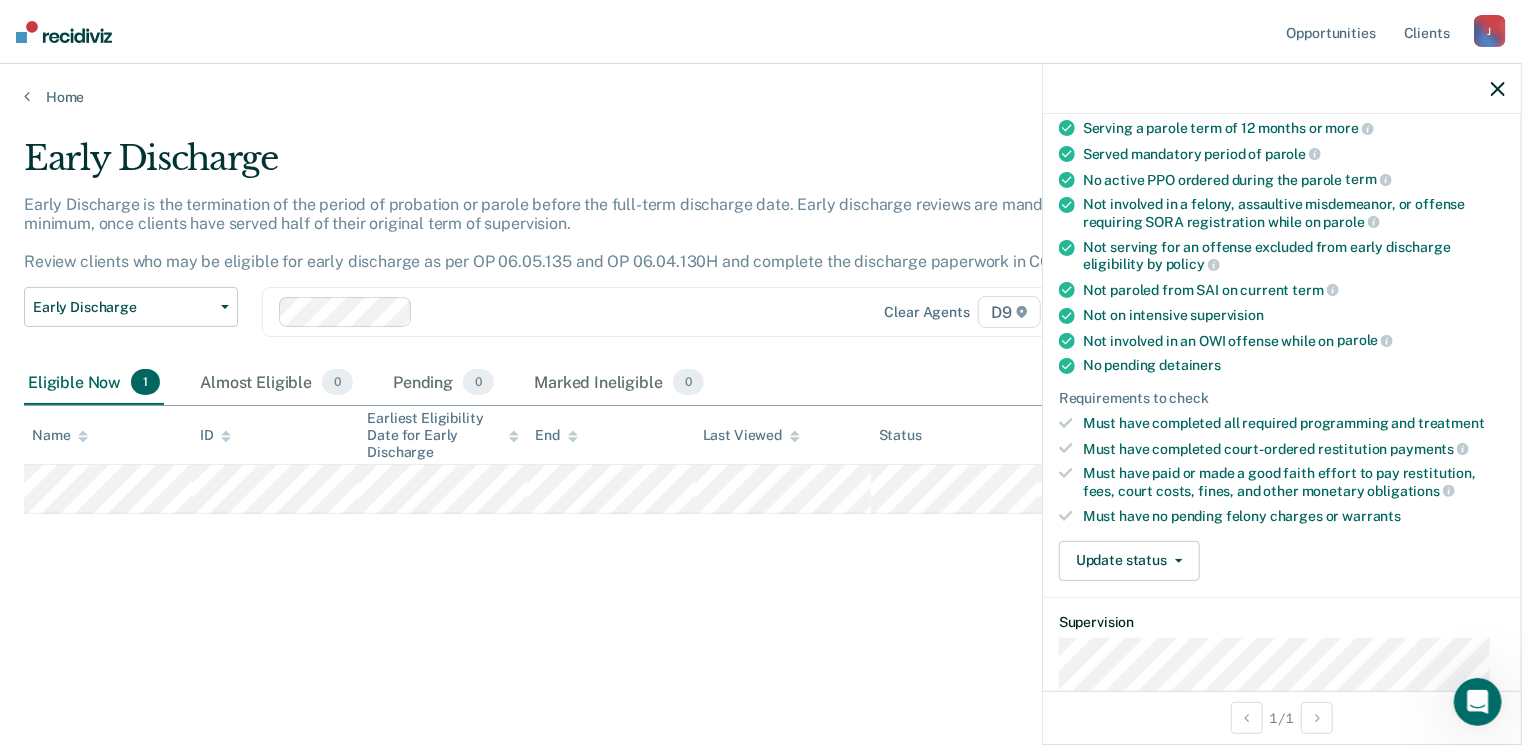 scroll, scrollTop: 240, scrollLeft: 0, axis: vertical 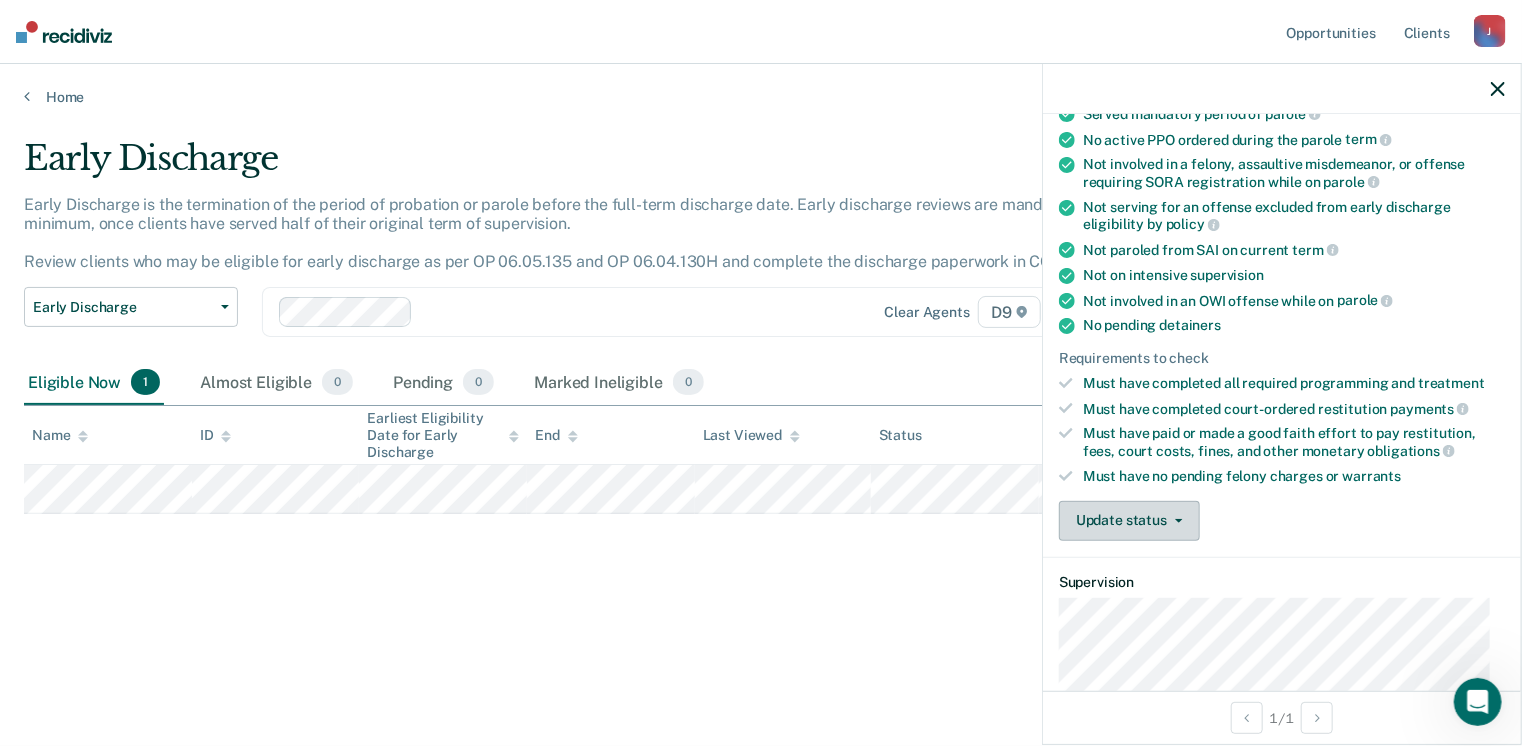 click on "Update status" at bounding box center (1129, 521) 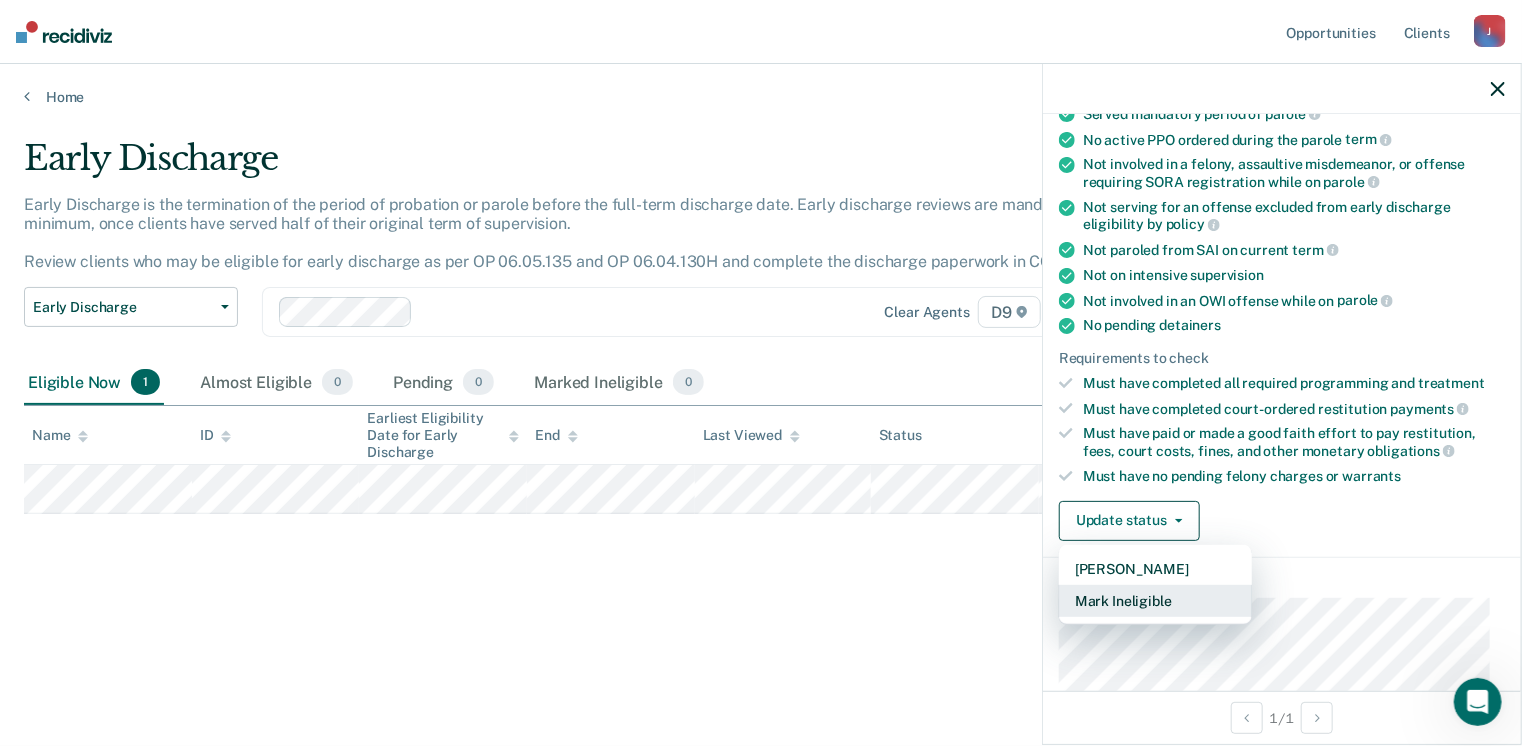 click on "Mark Ineligible" at bounding box center [1155, 601] 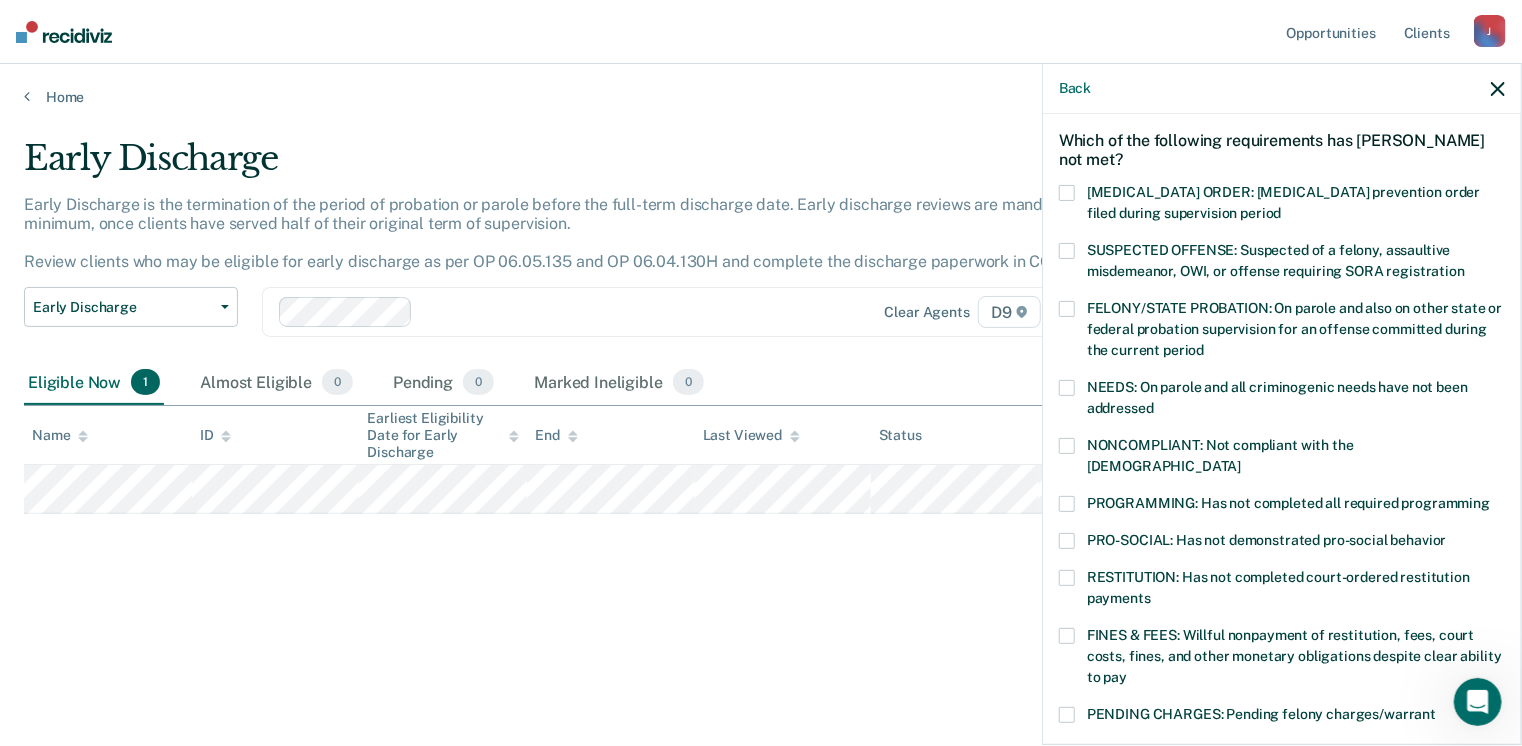 scroll, scrollTop: 0, scrollLeft: 0, axis: both 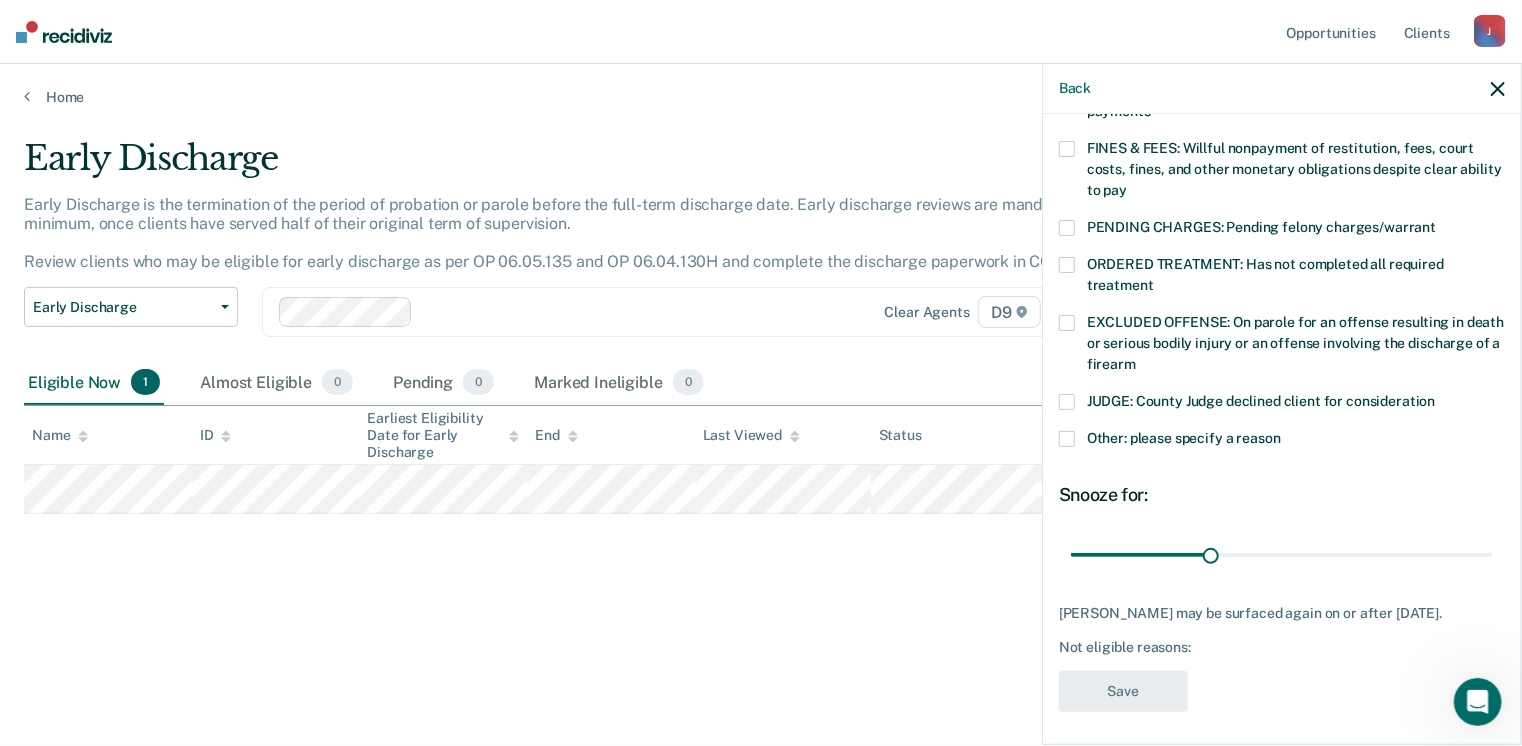 click at bounding box center (1067, 439) 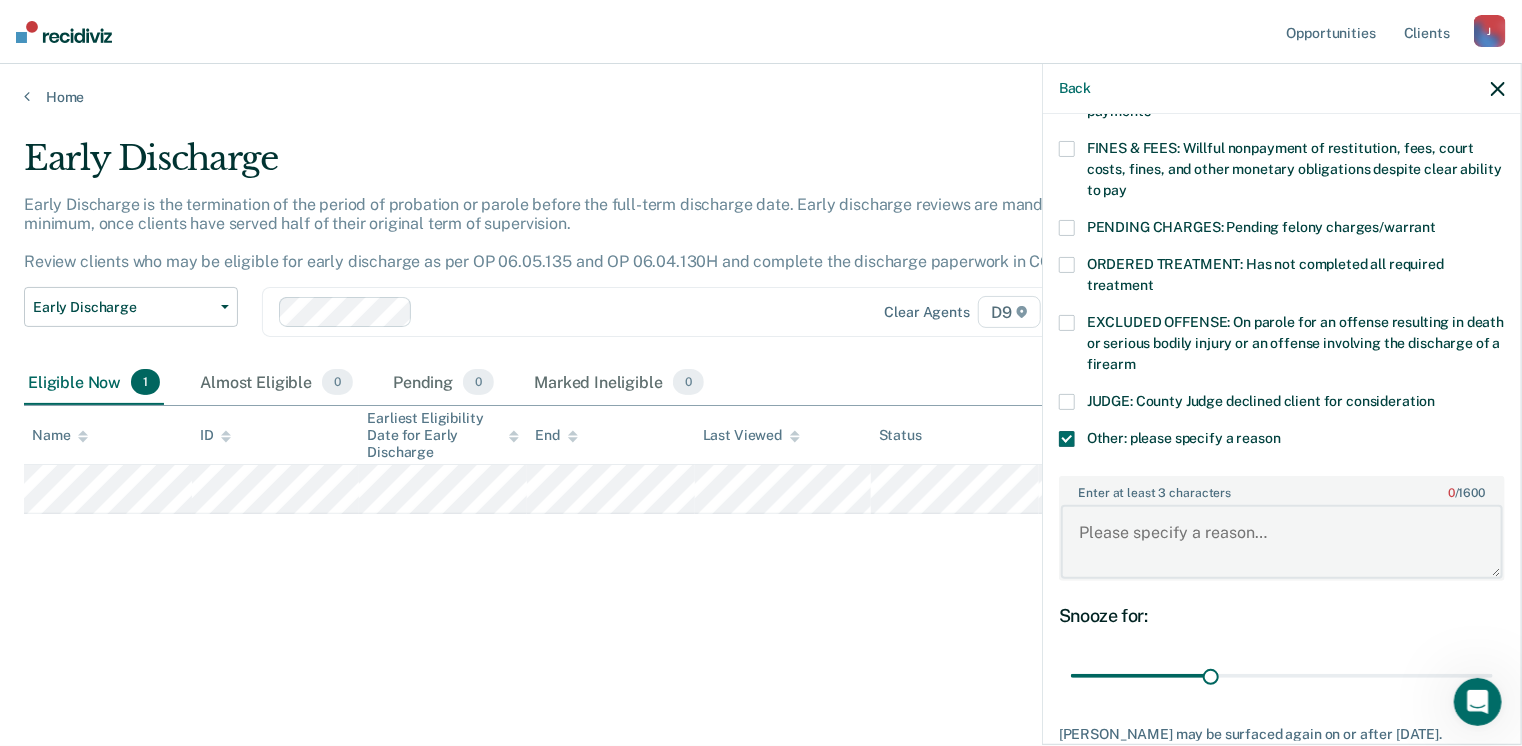 click on "Enter at least 3 characters 0  /  1600" at bounding box center [1282, 542] 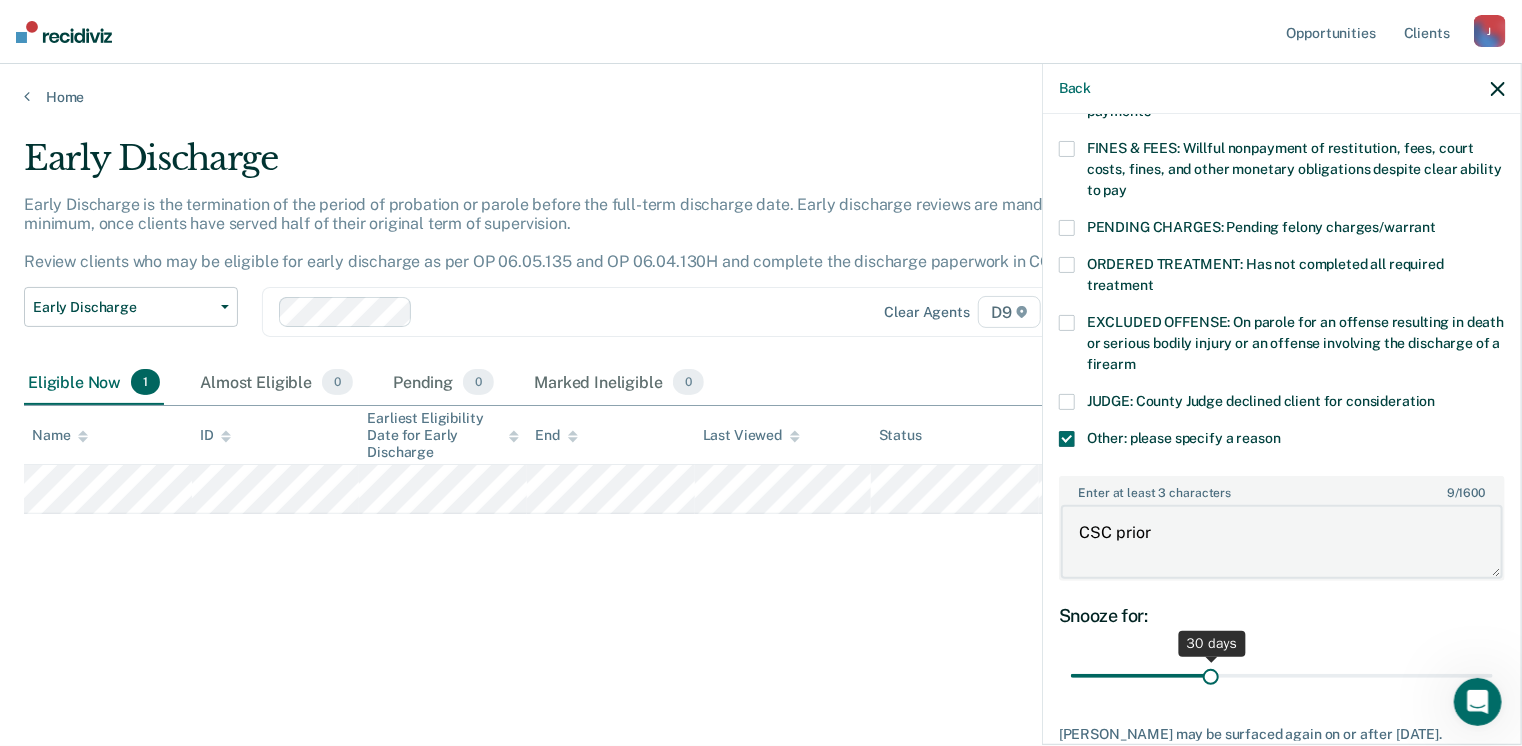 type on "CSC prior" 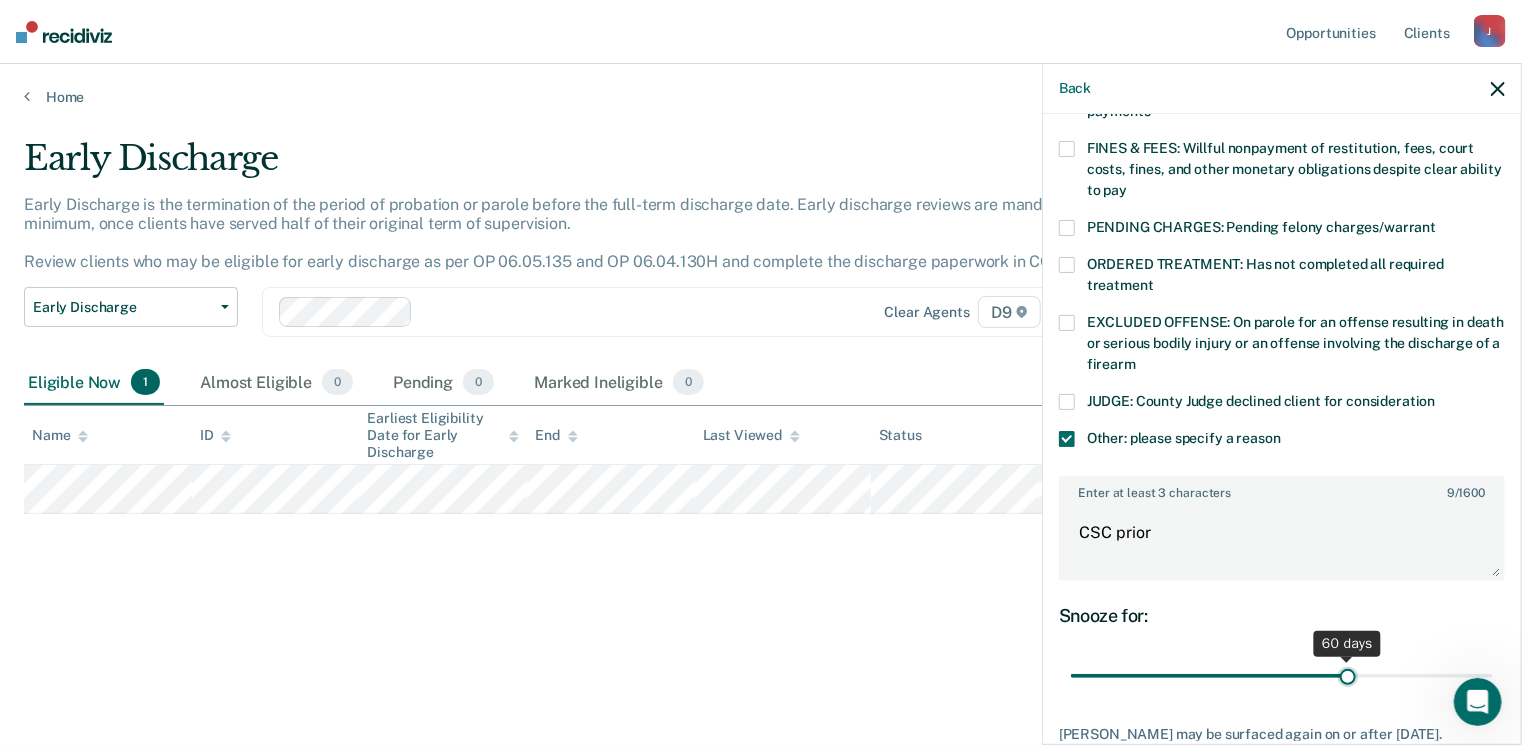 drag, startPoint x: 1204, startPoint y: 650, endPoint x: 1339, endPoint y: 654, distance: 135.05925 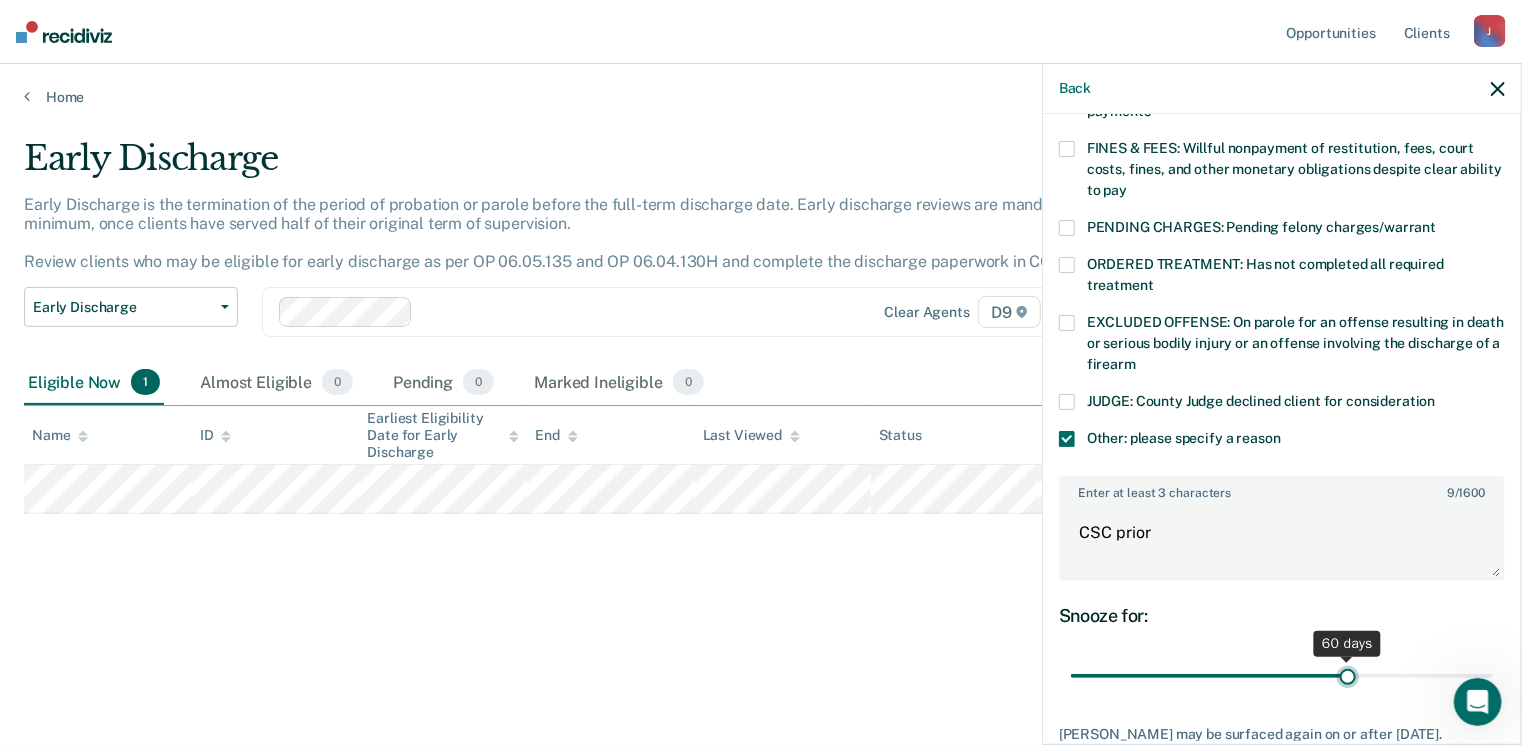 type on "60" 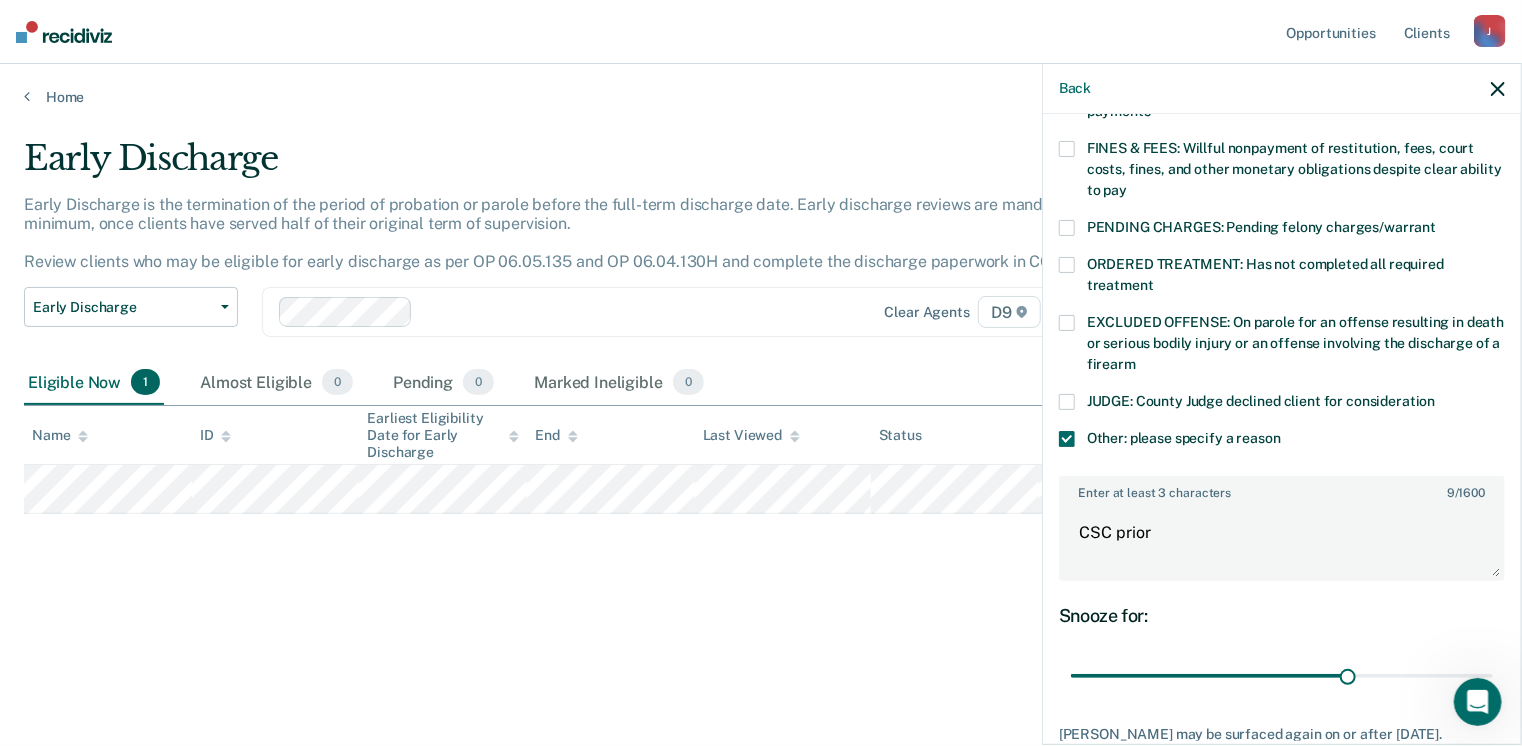 click on "Back KG   Which of the following requirements has [PERSON_NAME] not met? [MEDICAL_DATA] ORDER: [MEDICAL_DATA] prevention order filed during supervision period SUSPECTED OFFENSE: Suspected of a felony, assaultive misdemeanor, OWI, or offense requiring SORA registration FELONY/STATE PROBATION: On parole and also on other state or federal probation supervision for an offense committed during the current period NEEDS: On parole and all criminogenic needs have not been addressed NONCOMPLIANT: Not compliant with the [DEMOGRAPHIC_DATA] PROGRAMMING: Has not completed all required programming PRO-SOCIAL: Has not demonstrated pro-social behavior RESTITUTION: Has not completed court-ordered restitution payments FINES & FEES: Willful nonpayment of restitution, fees, court costs, fines, and other monetary obligations despite clear ability to pay PENDING CHARGES: Pending felony charges/warrant ORDERED TREATMENT: Has not completed all required treatment JUDGE: County Judge declined client for consideration 9  /  1600" at bounding box center (1282, 404) 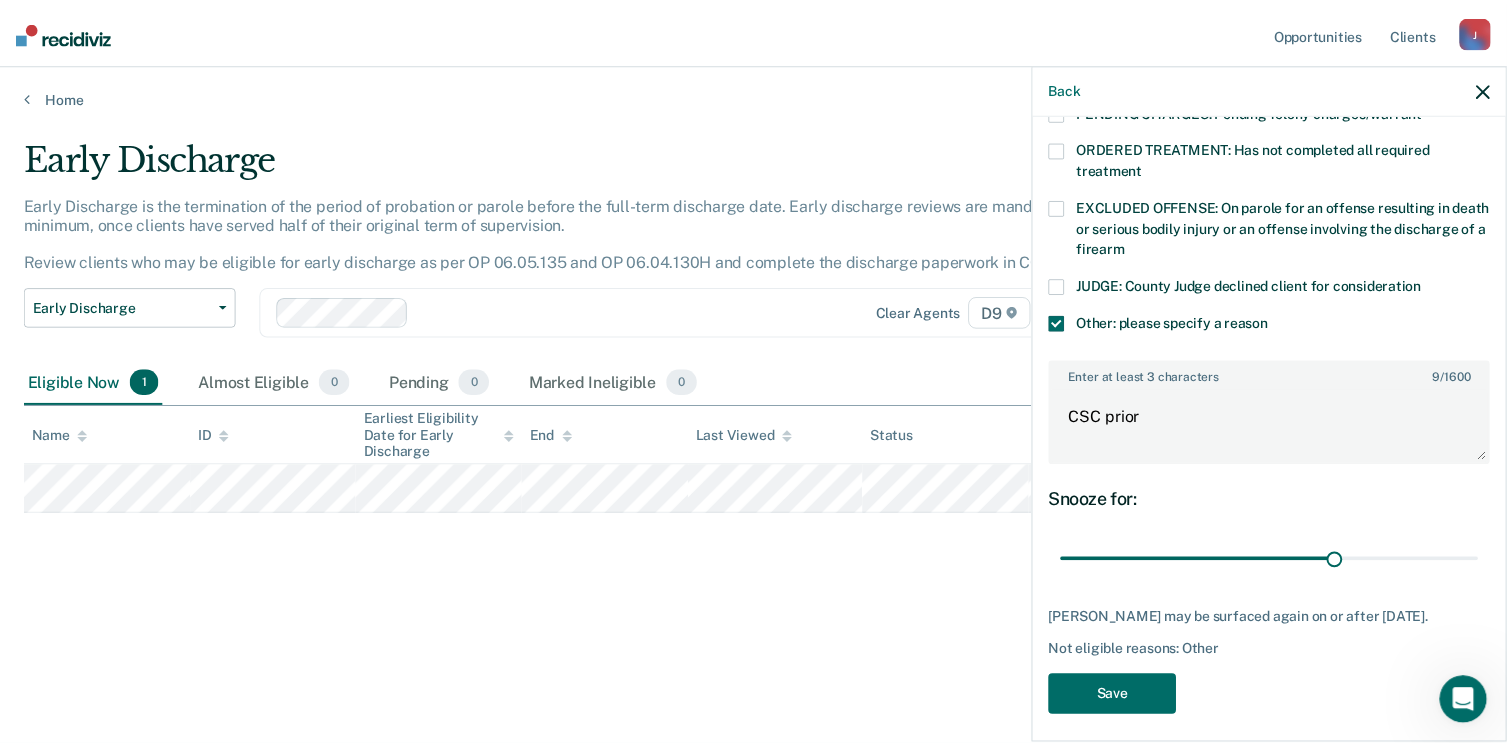 scroll, scrollTop: 687, scrollLeft: 0, axis: vertical 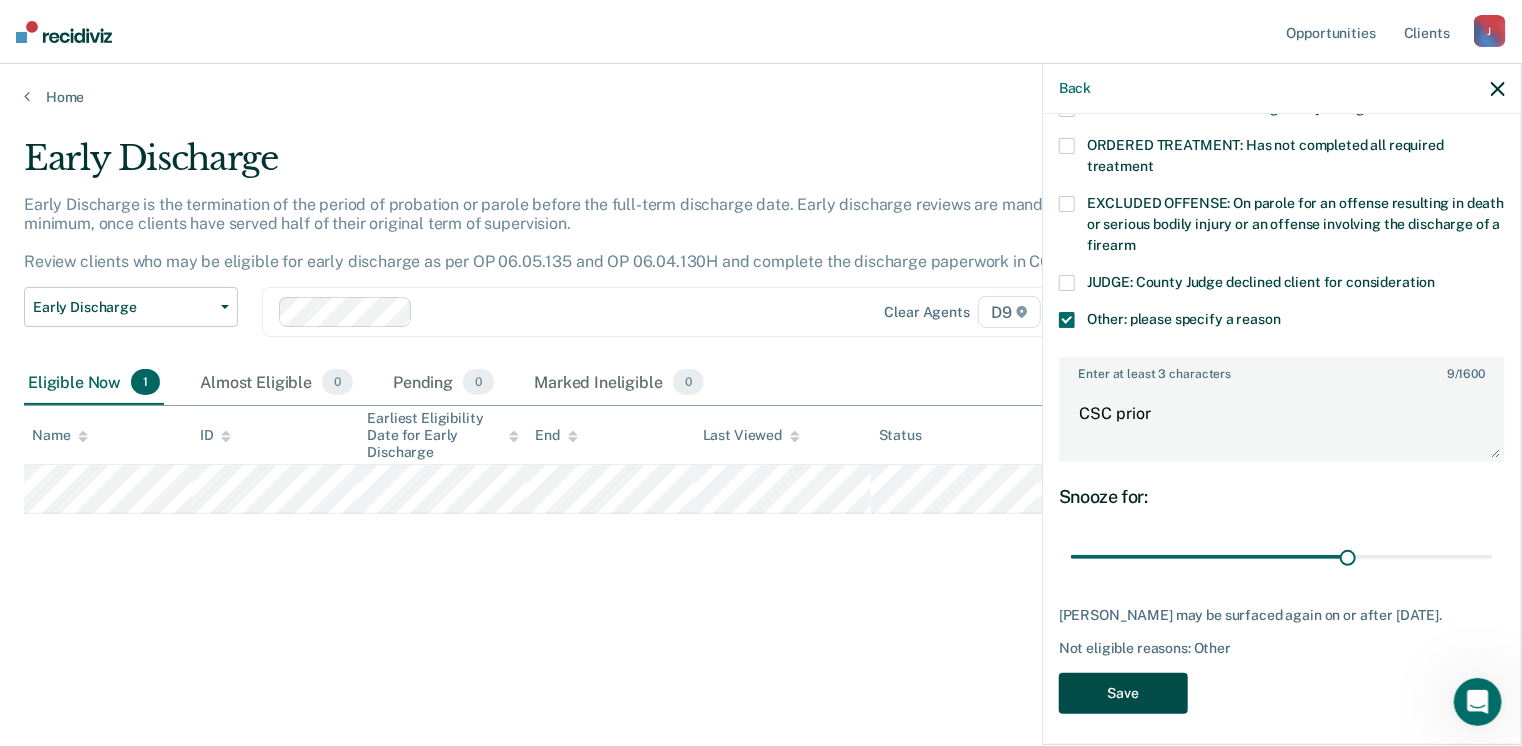 click on "Save" at bounding box center [1123, 693] 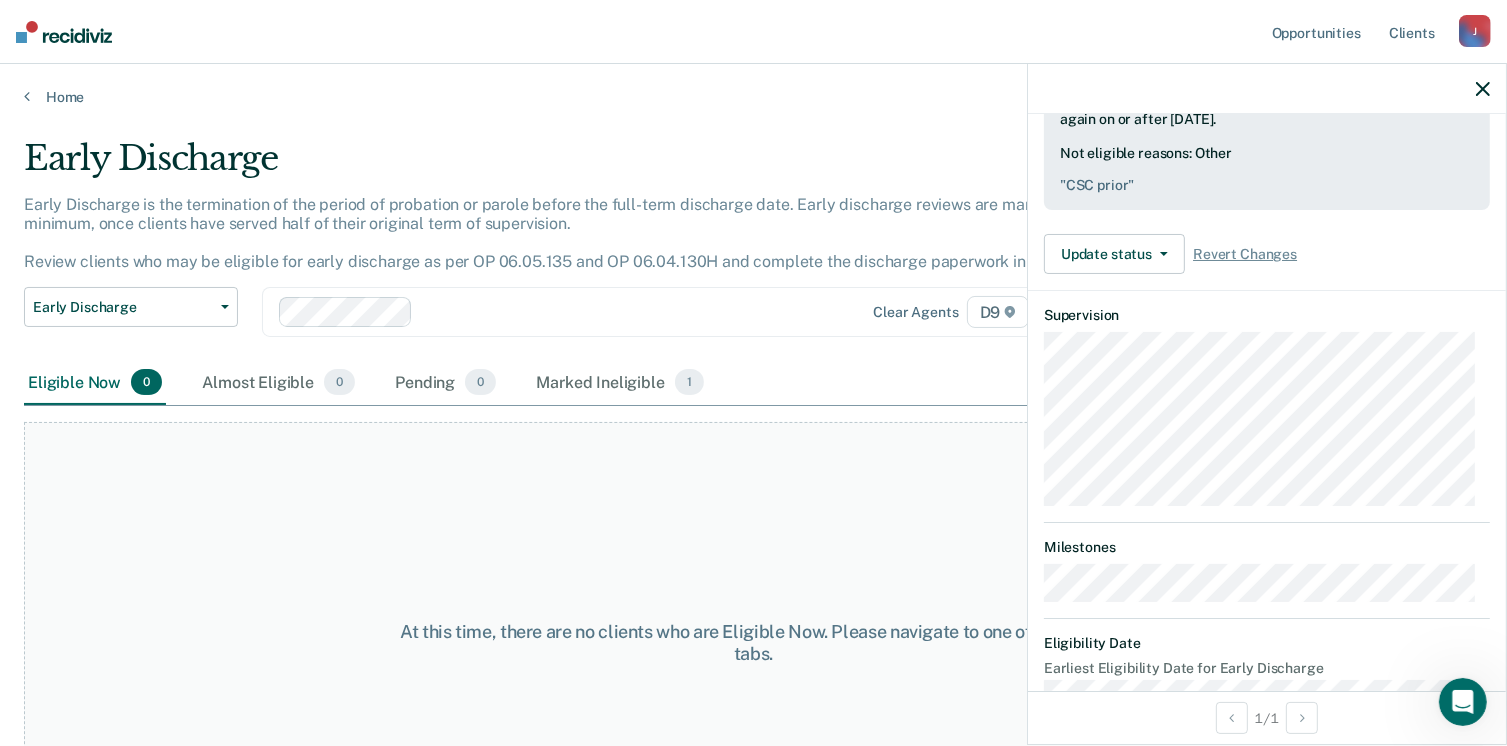 click on "At this time, there are no clients who are Eligible Now. Please navigate to one of the other tabs." at bounding box center [753, 643] 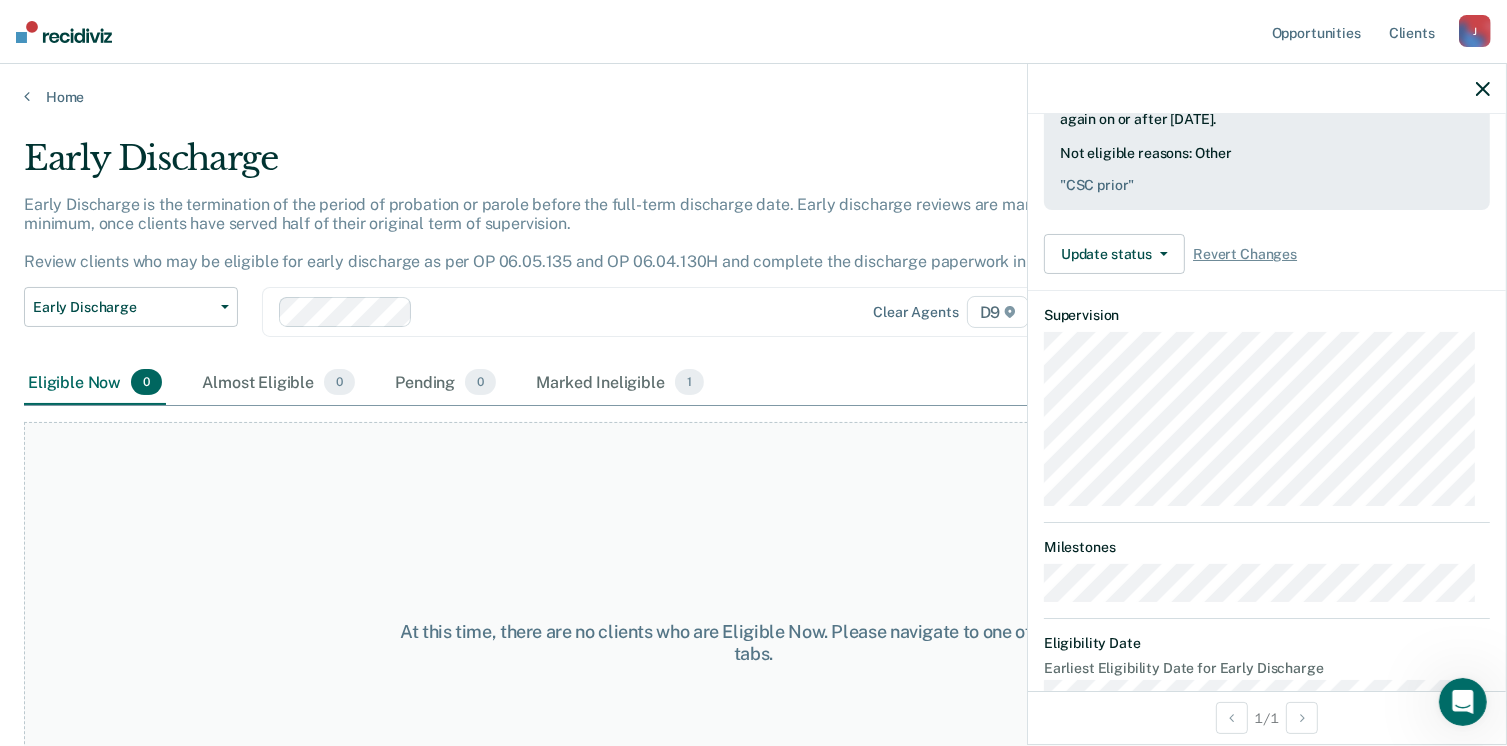 click 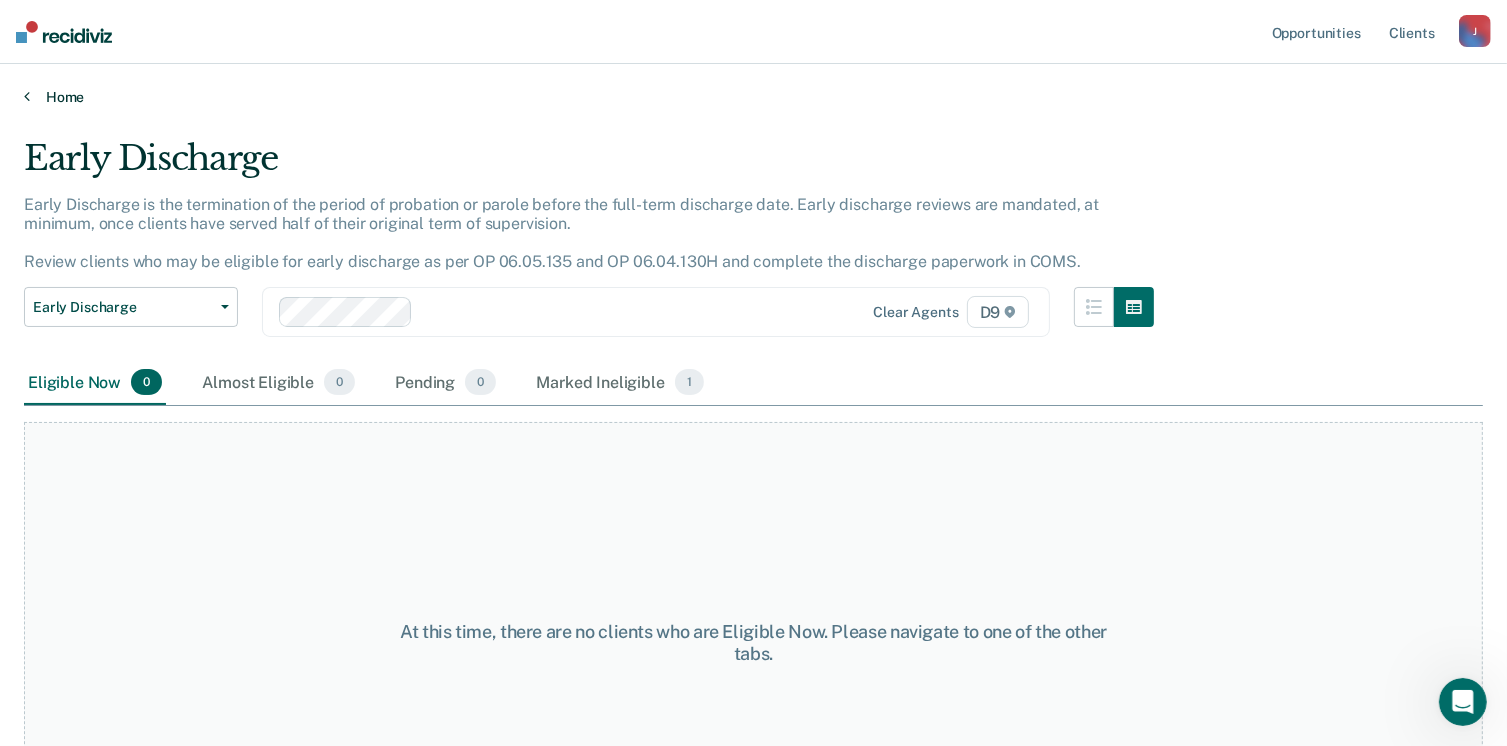 click on "Home" at bounding box center (753, 97) 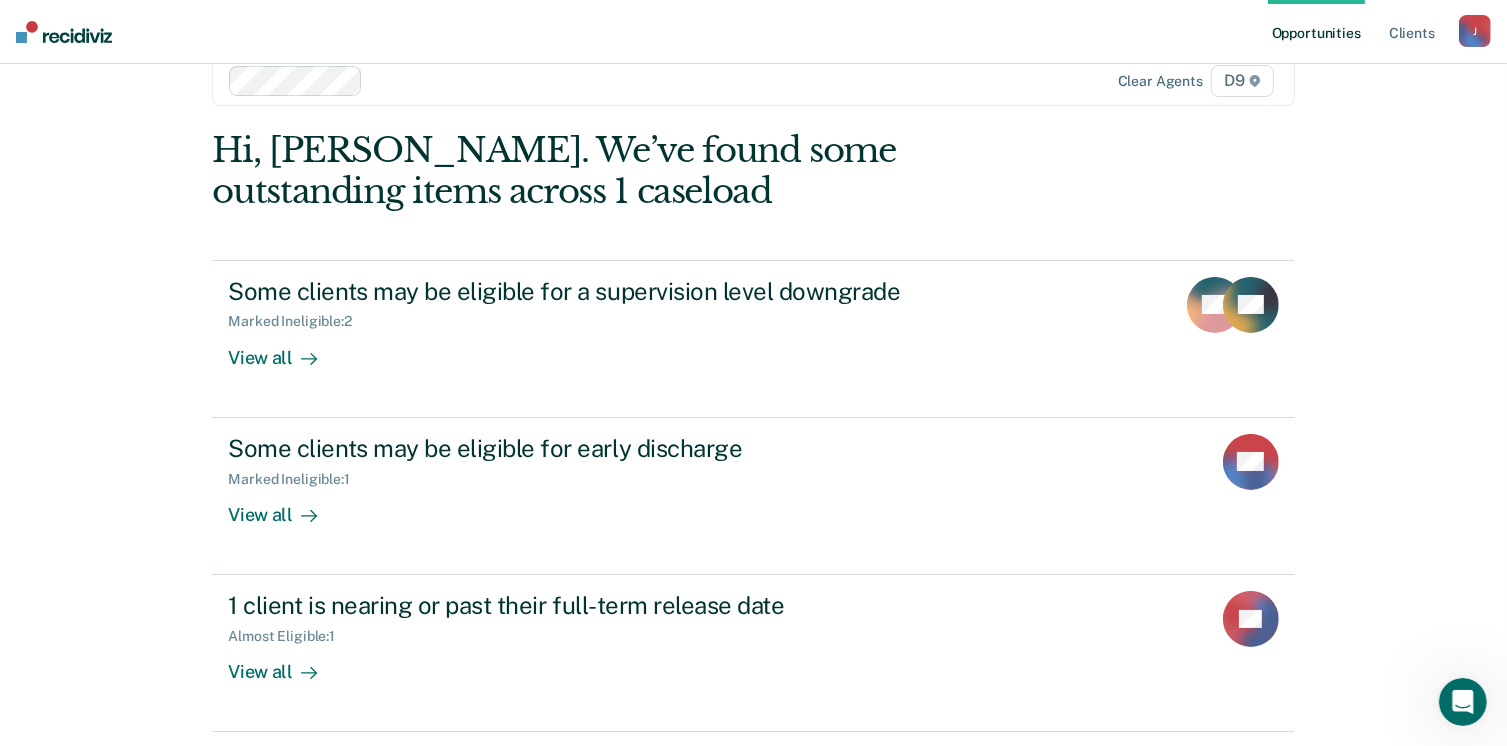 scroll, scrollTop: 104, scrollLeft: 0, axis: vertical 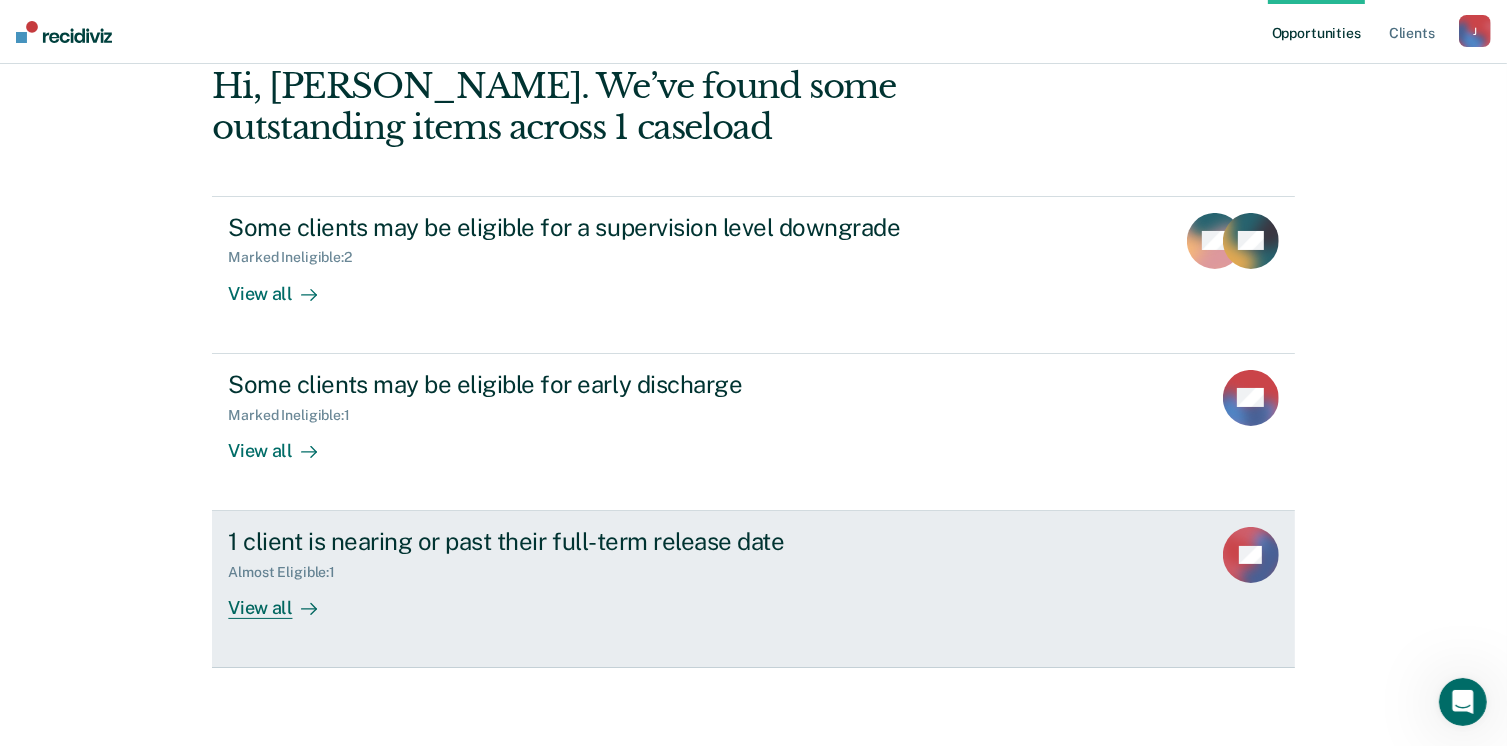click on "View all" at bounding box center (284, 600) 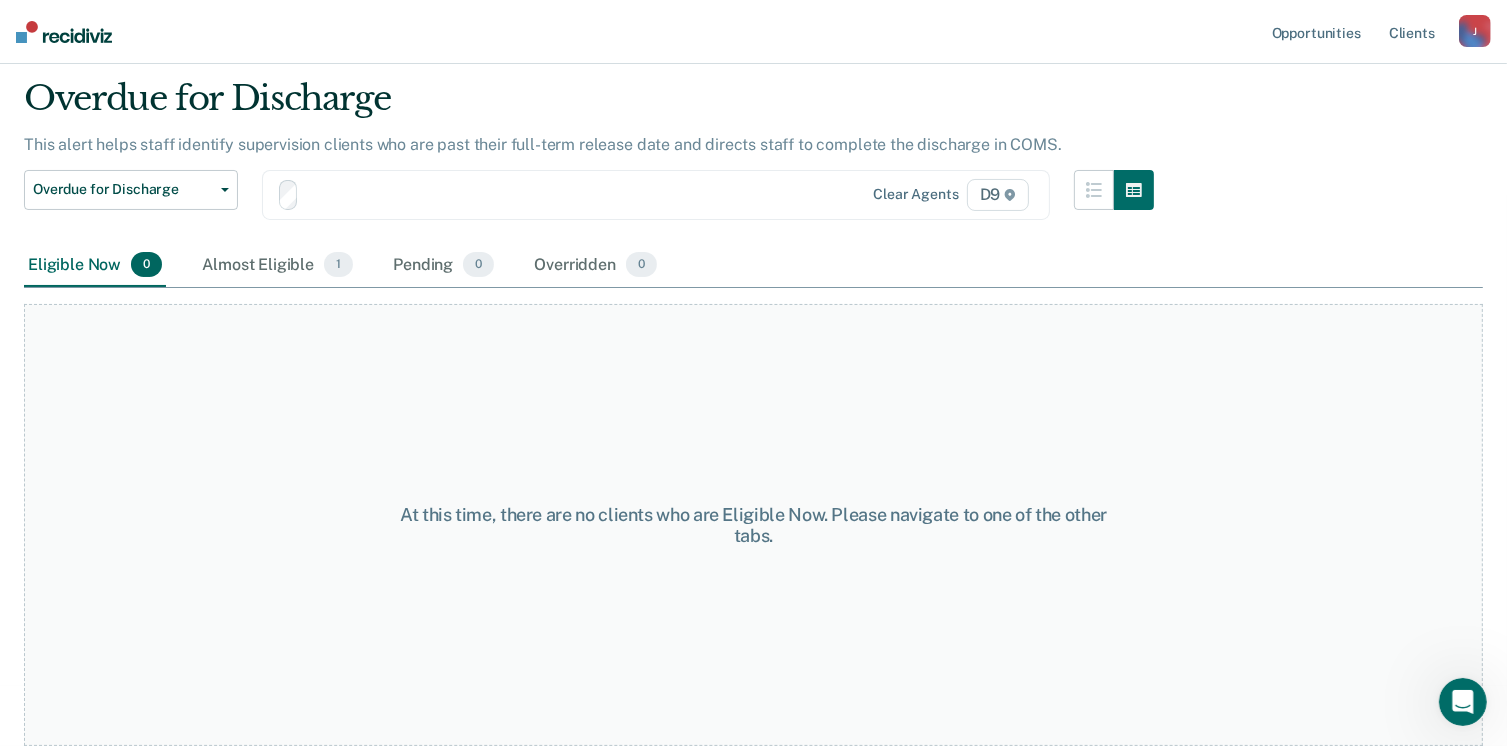 scroll, scrollTop: 0, scrollLeft: 0, axis: both 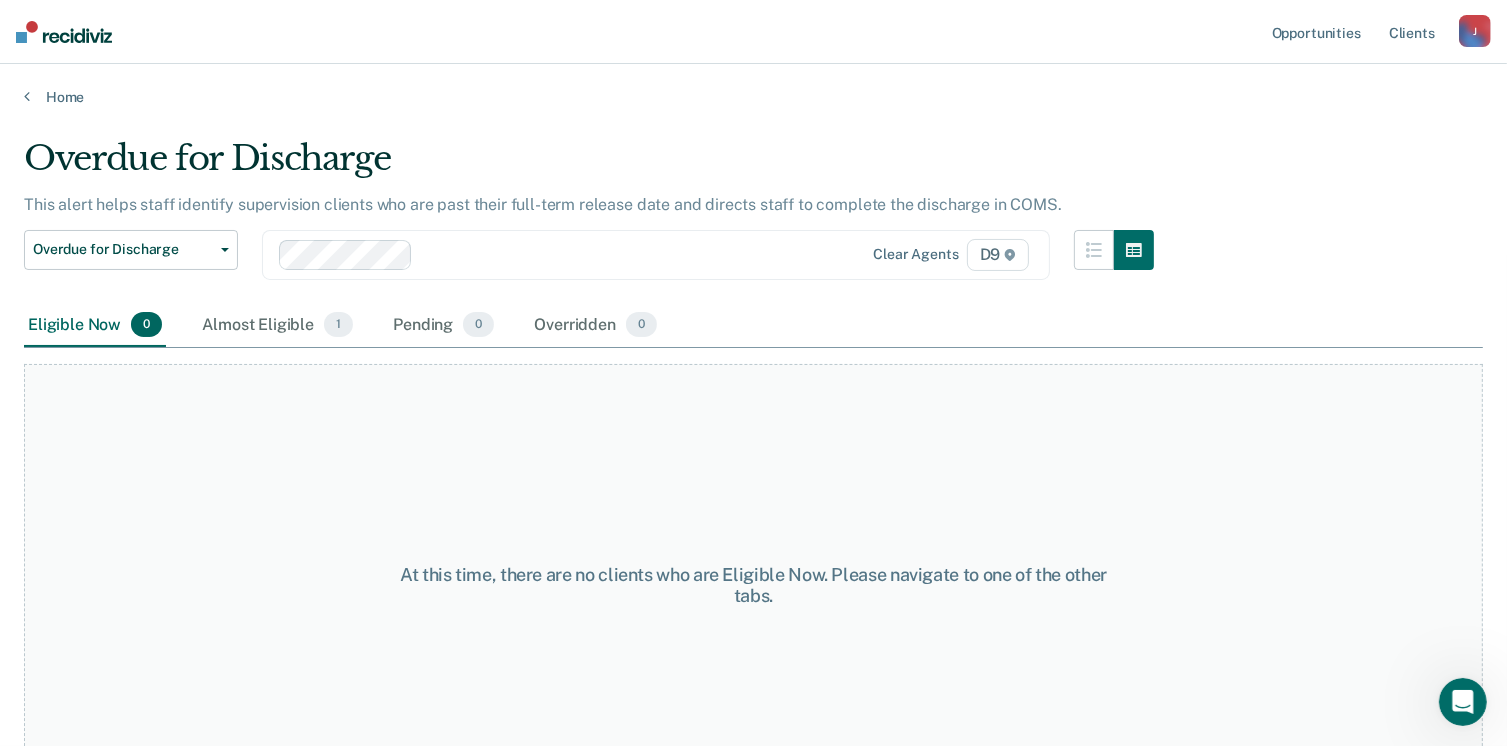 click on "Home" at bounding box center [753, 85] 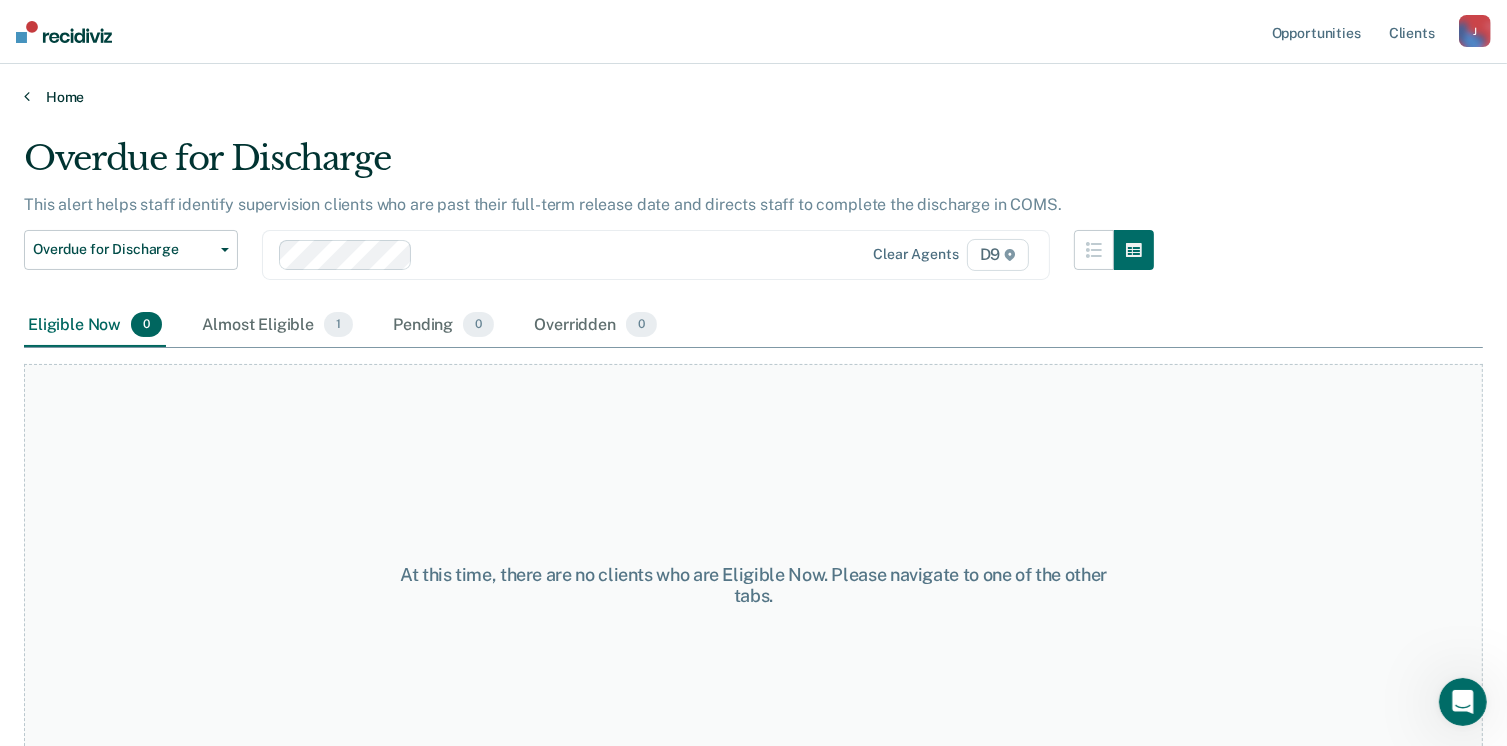 click on "Home" at bounding box center [753, 97] 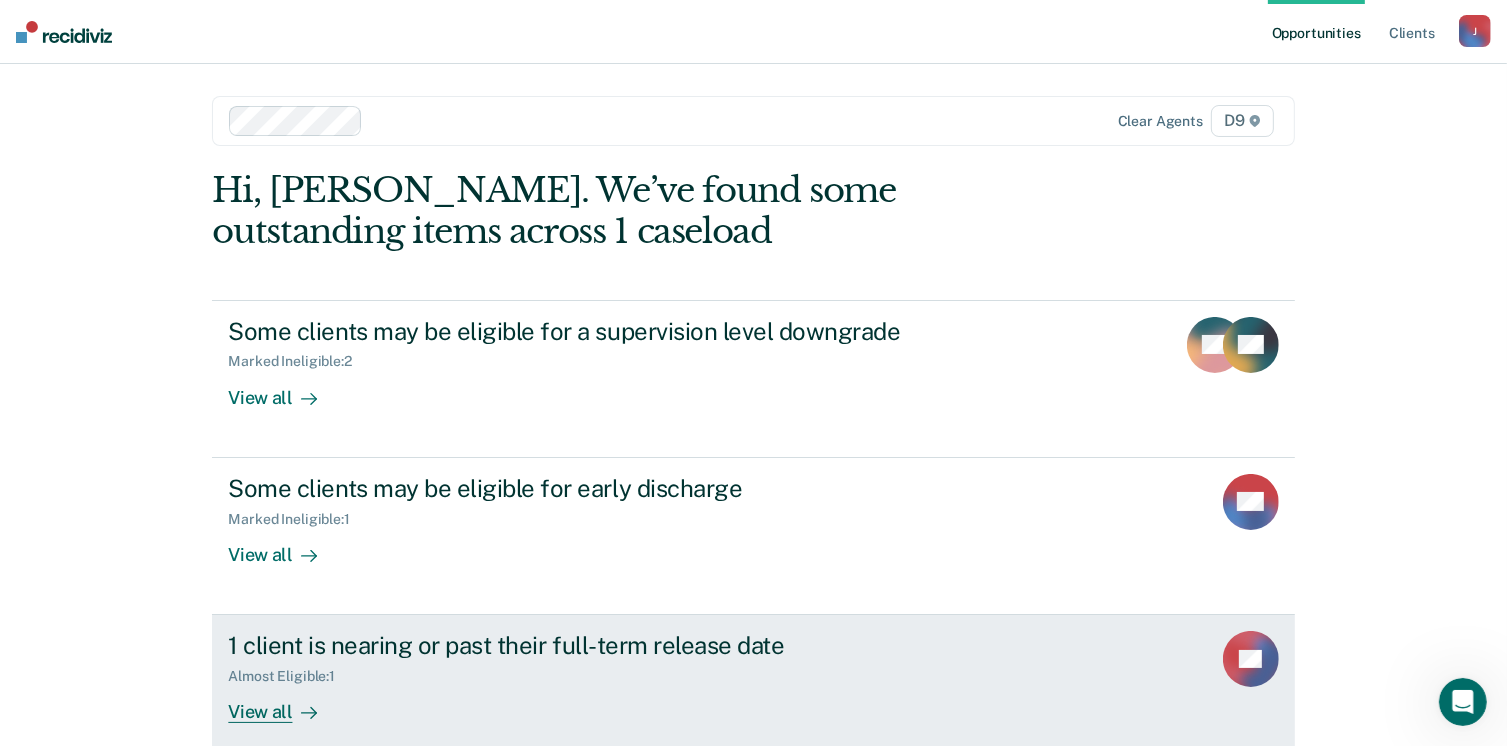 click on "Almost Eligible :  1" at bounding box center [289, 676] 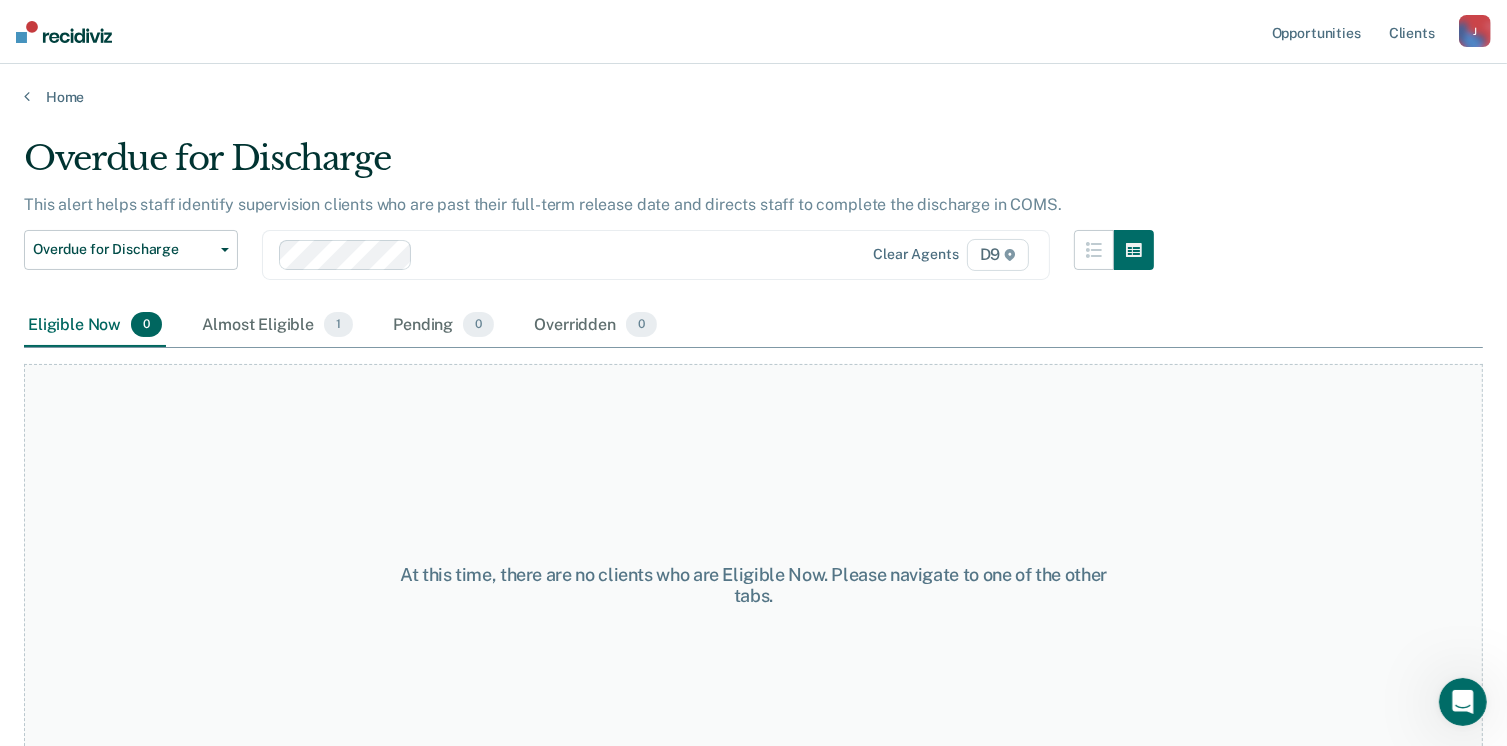 click on "Home" at bounding box center [753, 85] 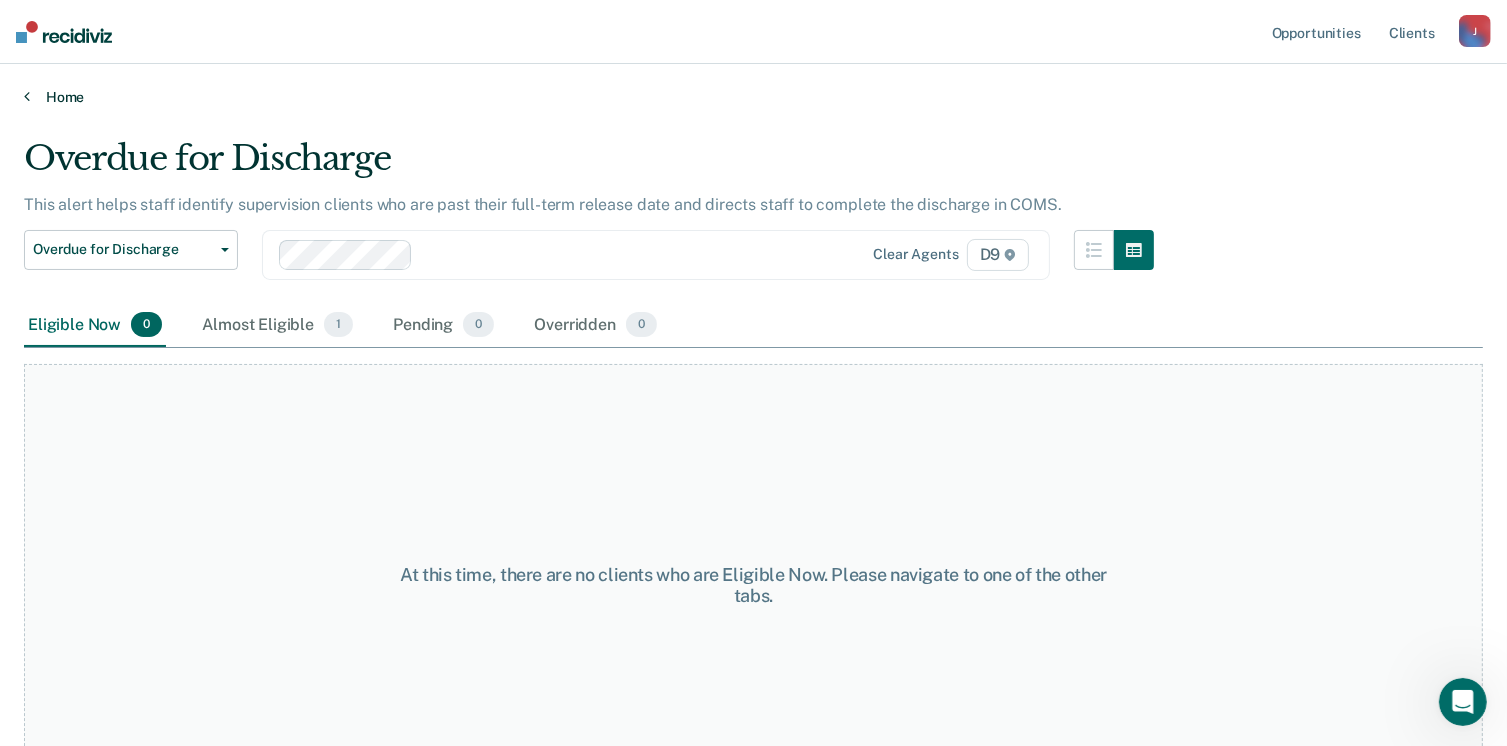 click at bounding box center [27, 96] 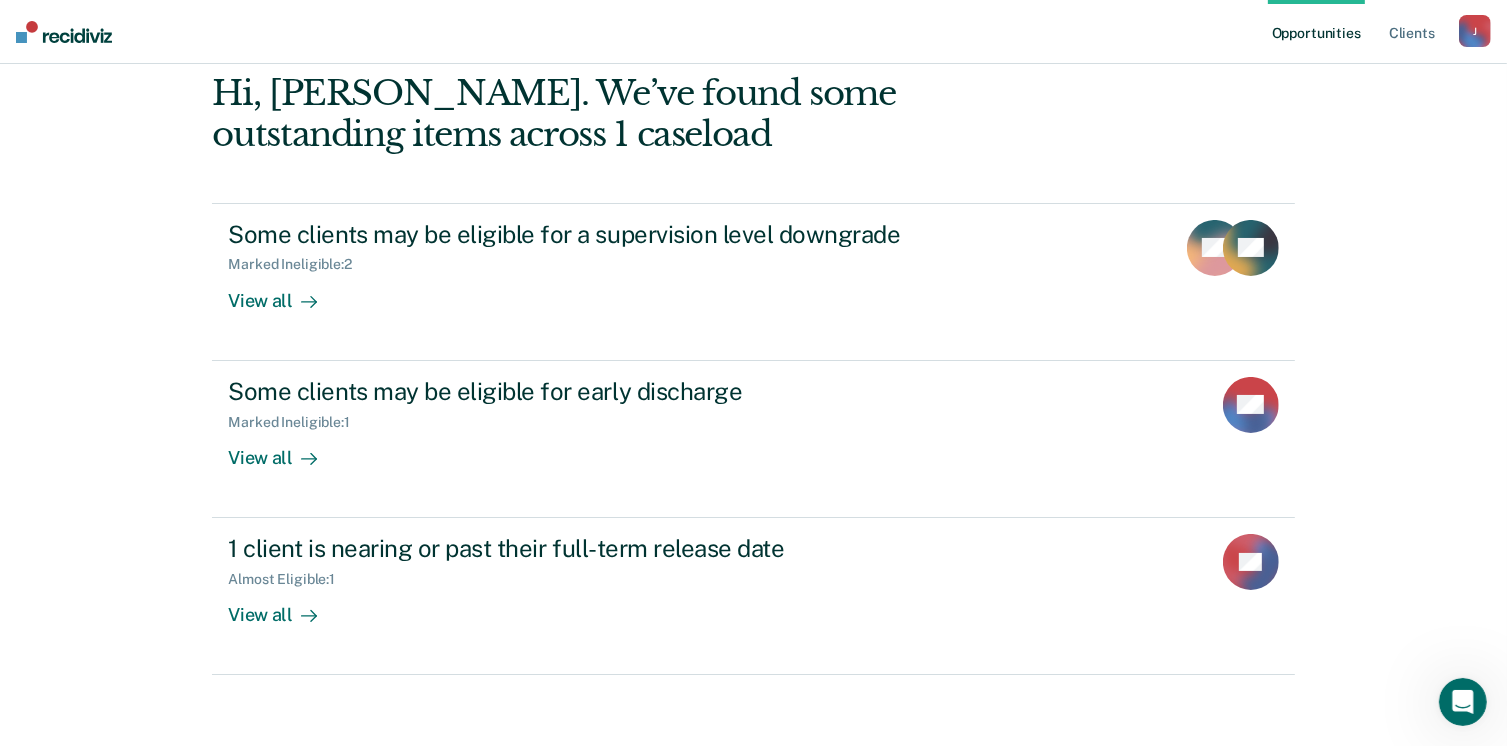 scroll, scrollTop: 104, scrollLeft: 0, axis: vertical 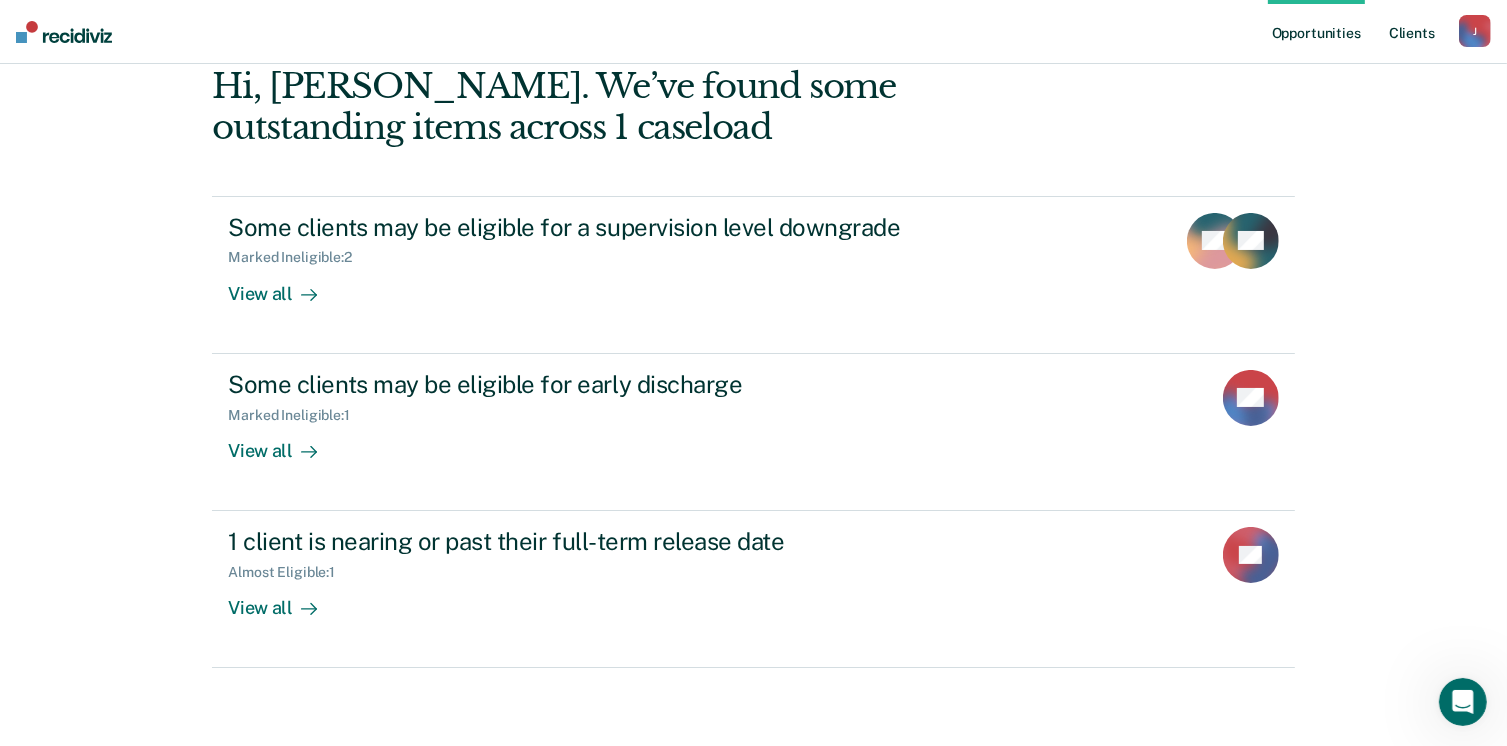 click on "Client s" at bounding box center (1412, 32) 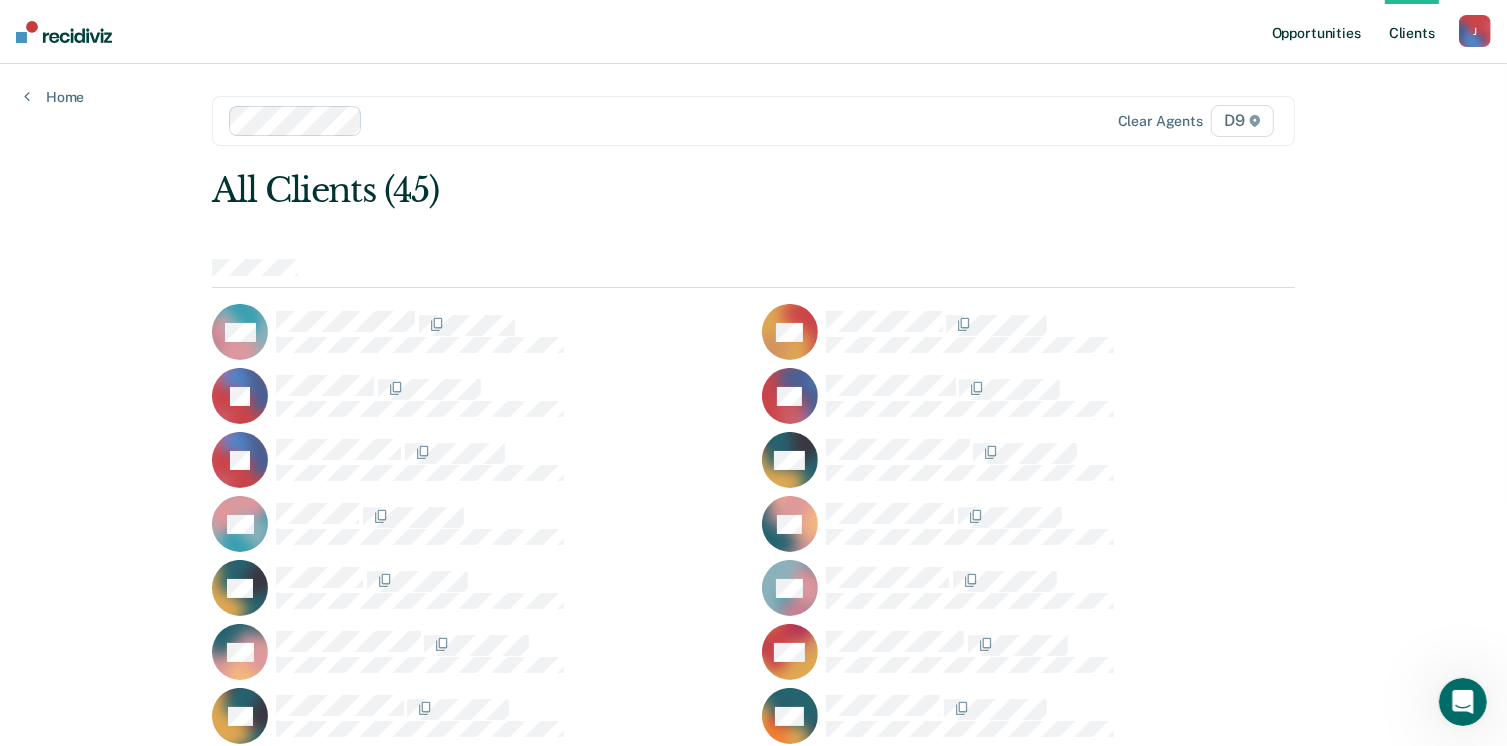 click on "Opportunities" at bounding box center (1316, 32) 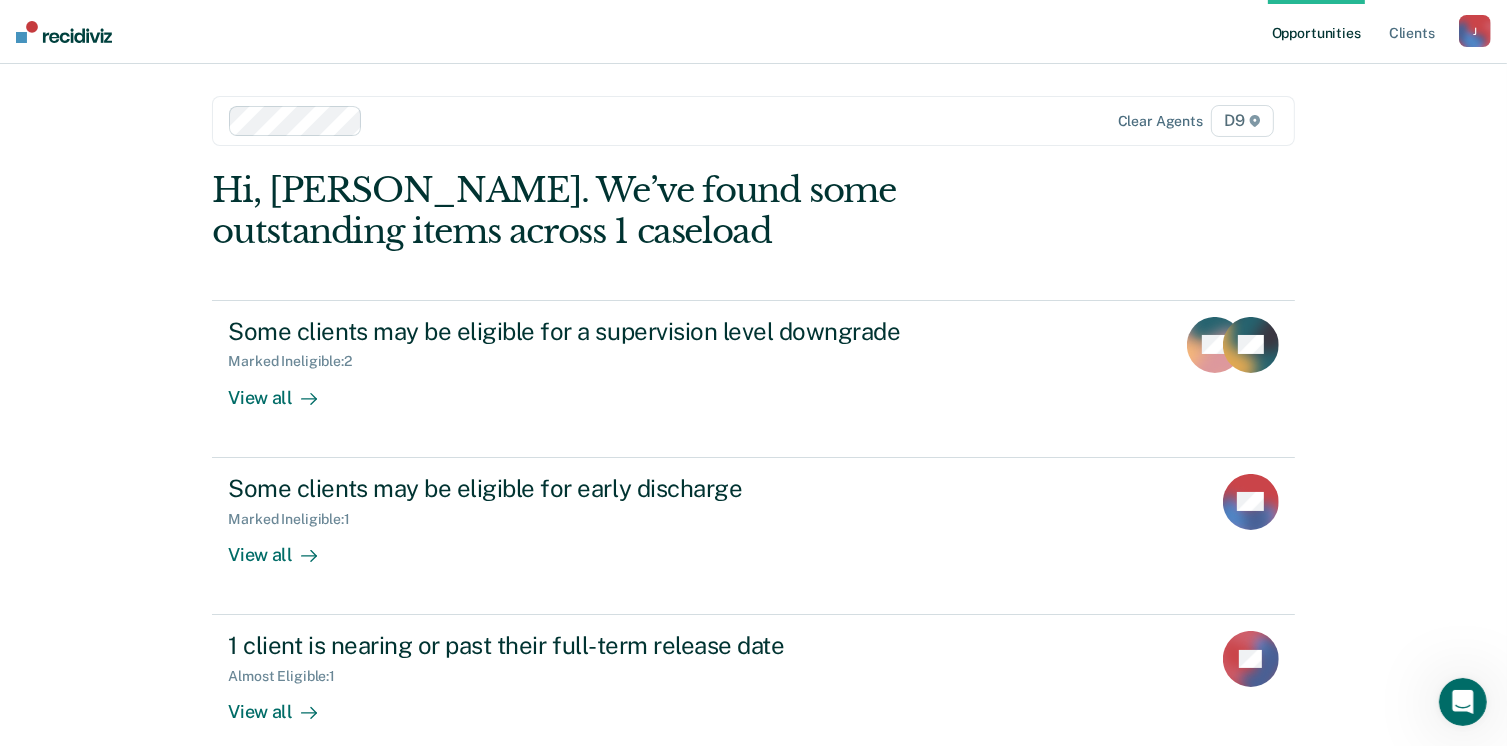click on "Opportunities" at bounding box center (1316, 32) 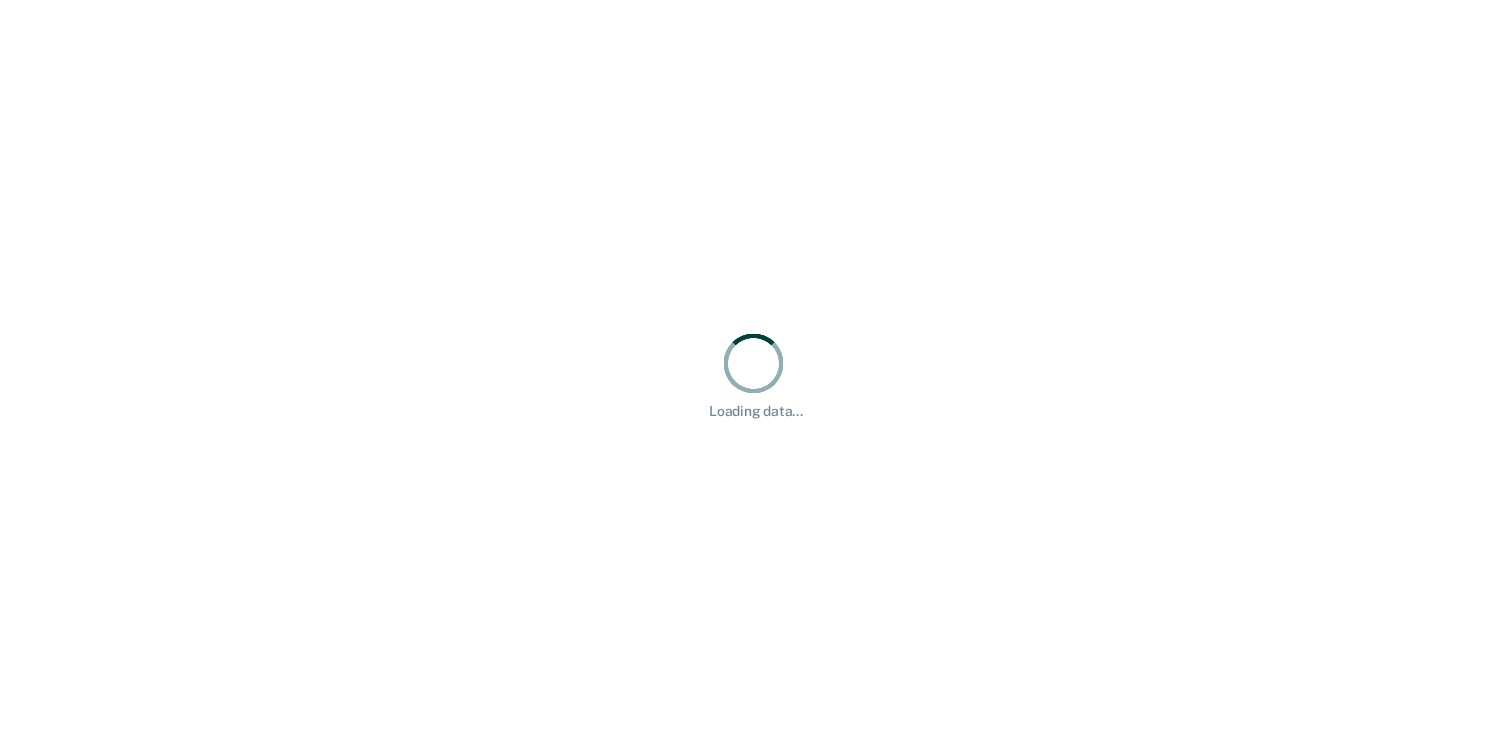 scroll, scrollTop: 0, scrollLeft: 0, axis: both 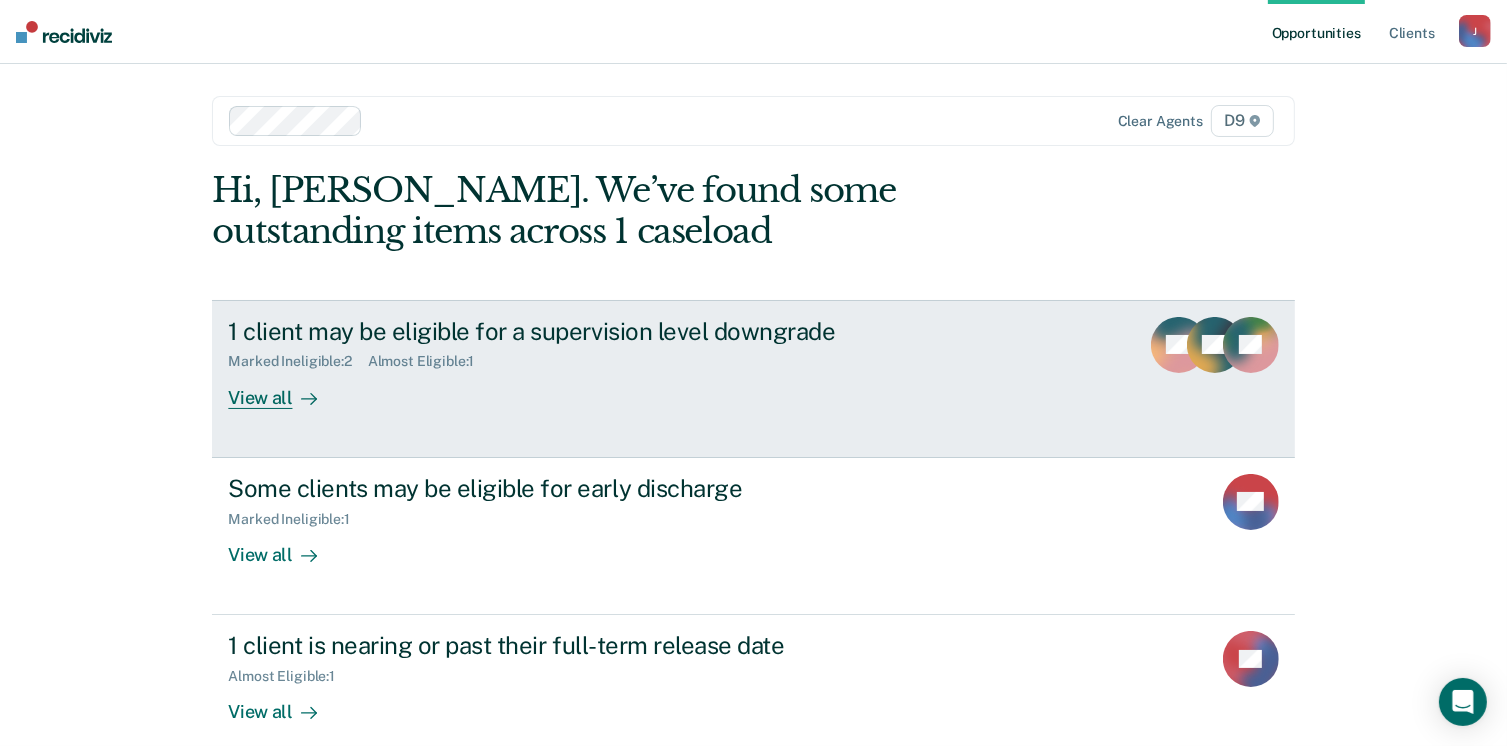 click on "1 client may be eligible for a supervision level downgrade Marked Ineligible :  2 Almost Eligible :  1 View all   JW AC AT" at bounding box center [753, 379] 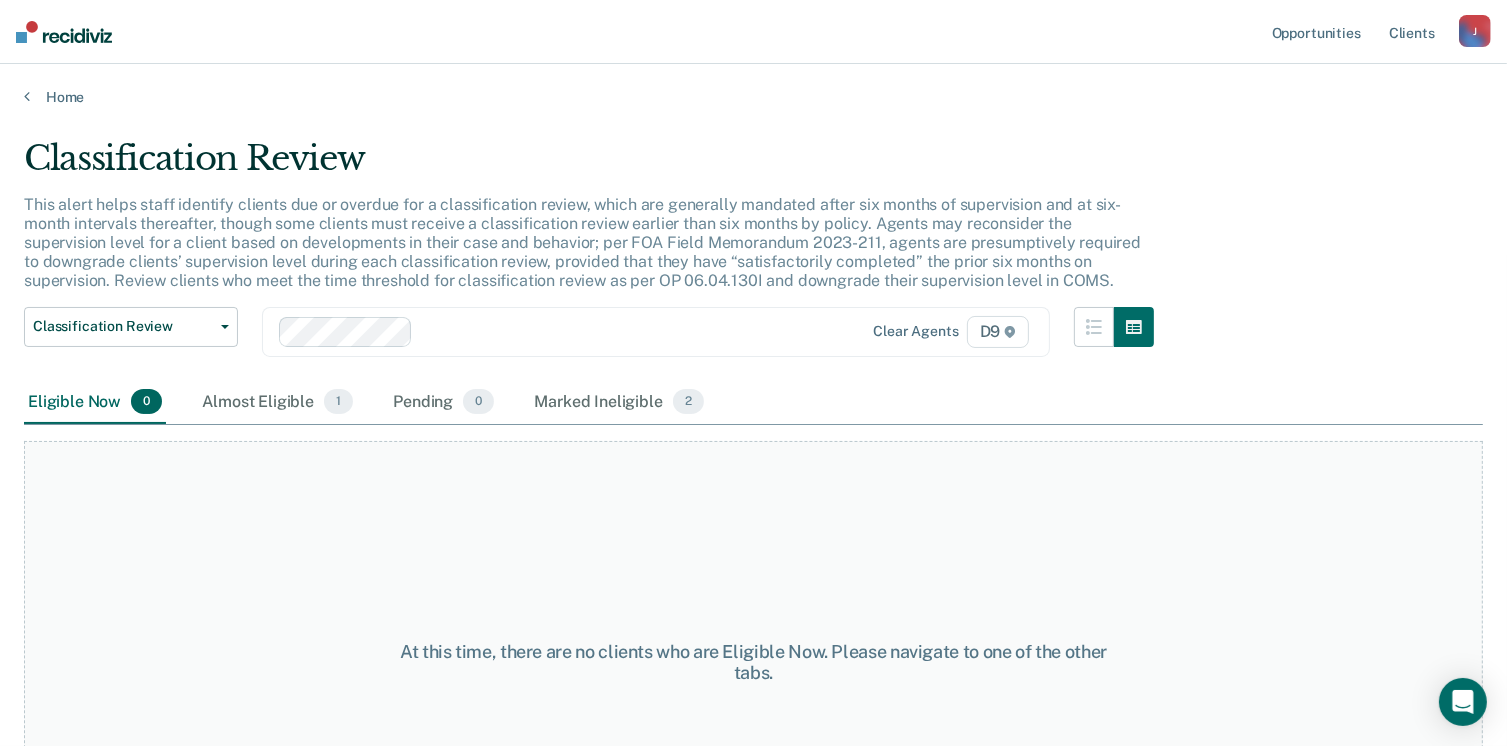 click on "Home" at bounding box center (753, 85) 